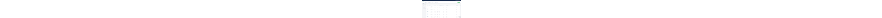 scroll, scrollTop: 0, scrollLeft: 0, axis: both 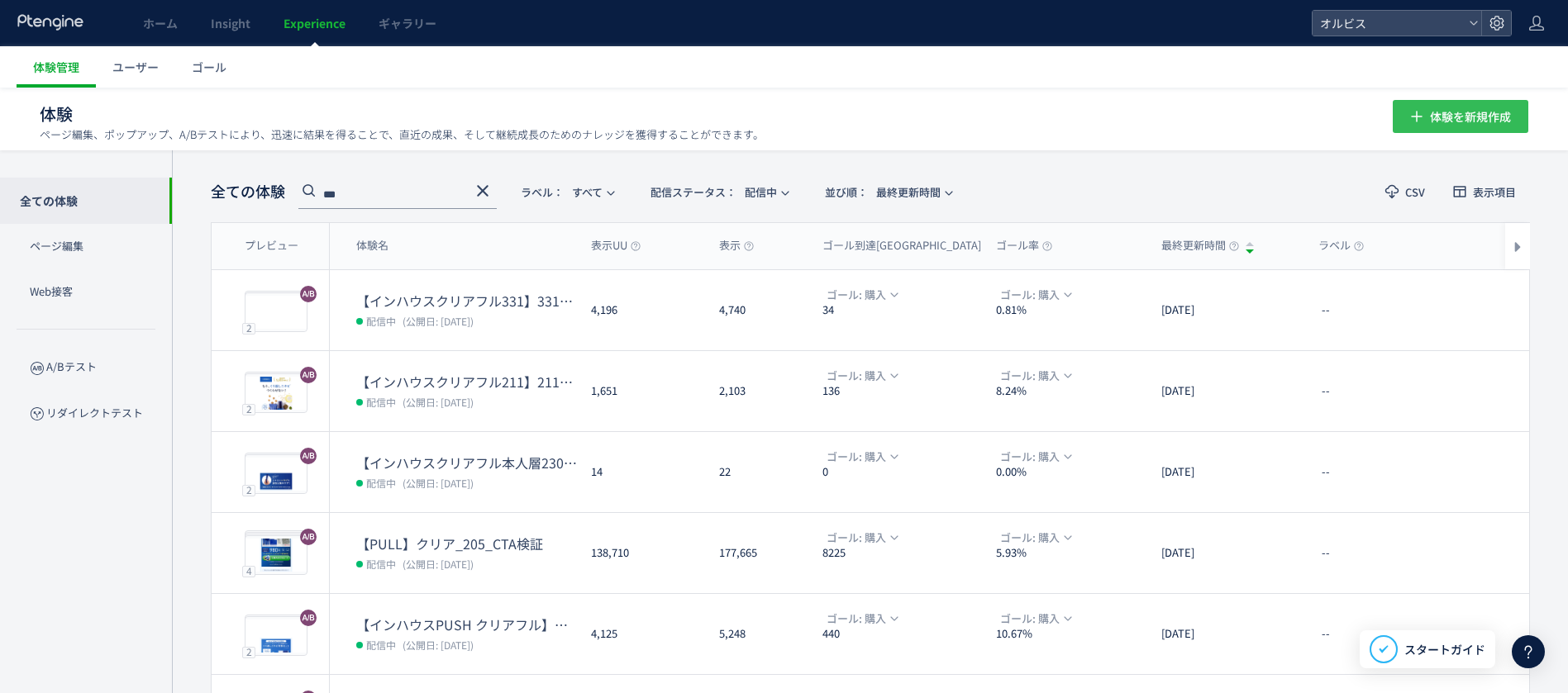click on "体験を新規作成" at bounding box center (1470, 116) 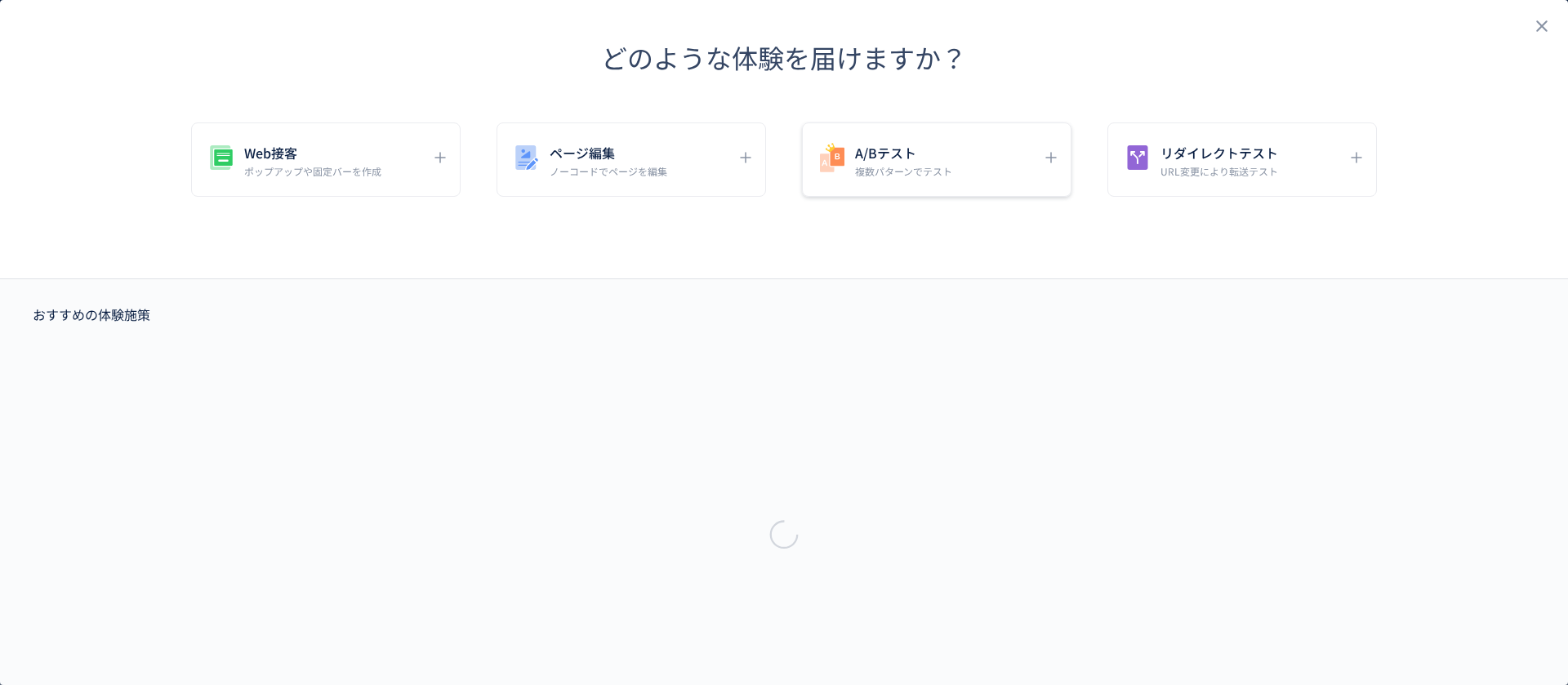 click on "複数パターンでテスト" at bounding box center [903, 171] 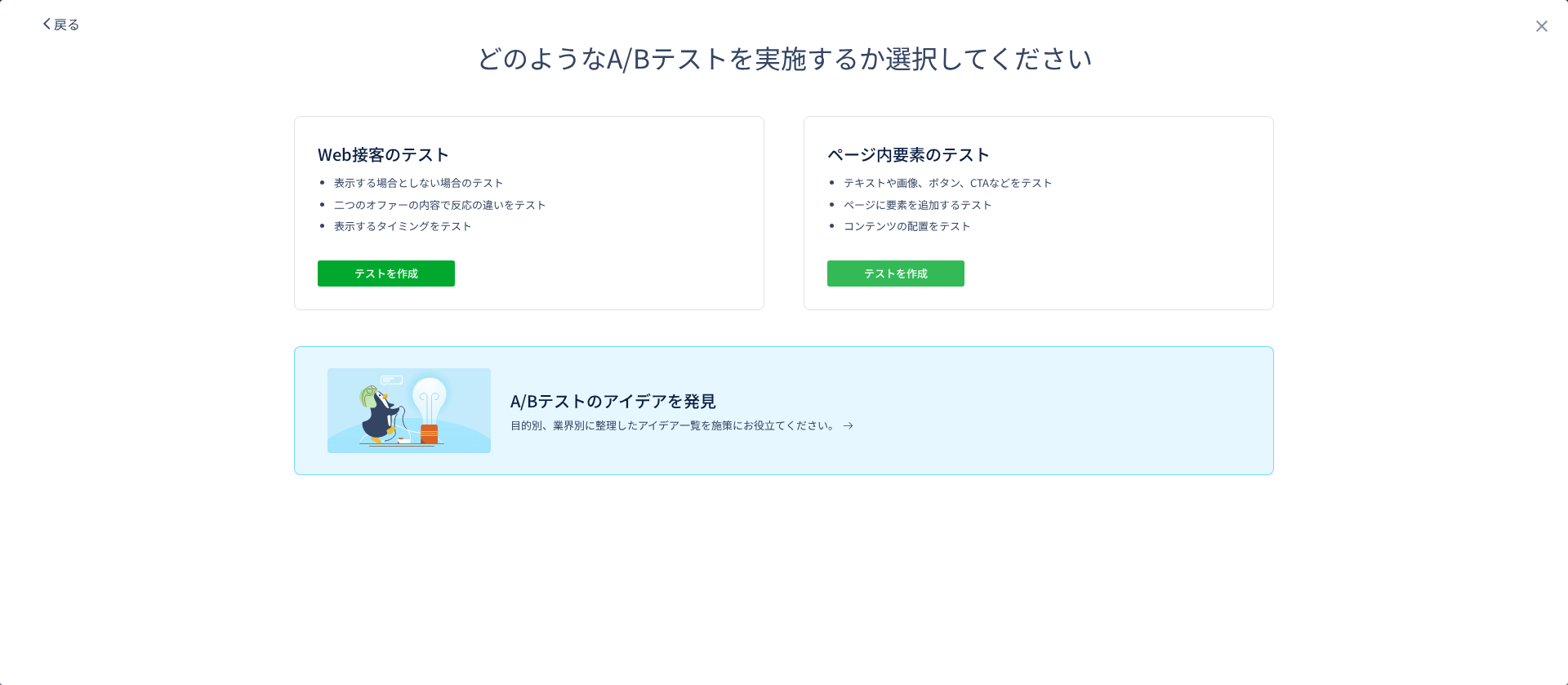 click on "テストを作成" at bounding box center [896, 274] 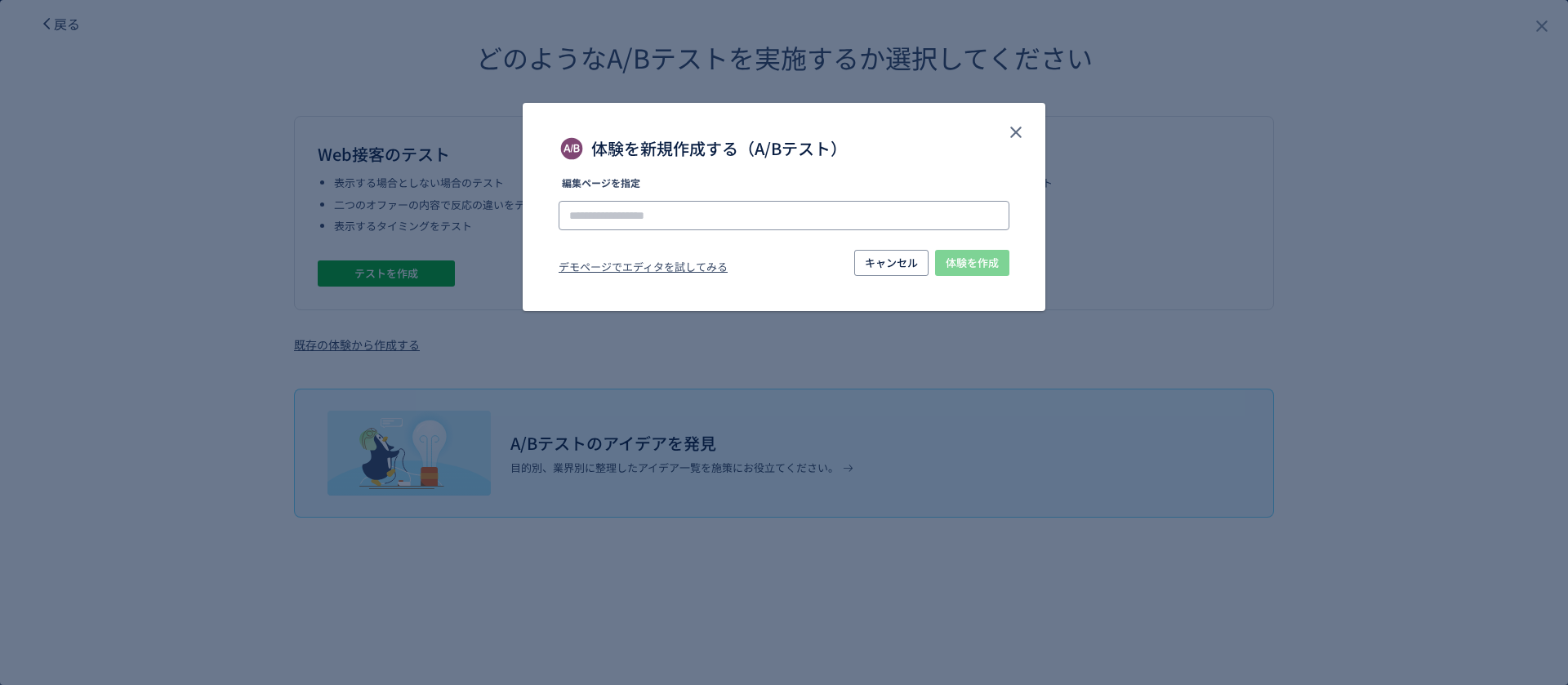 click 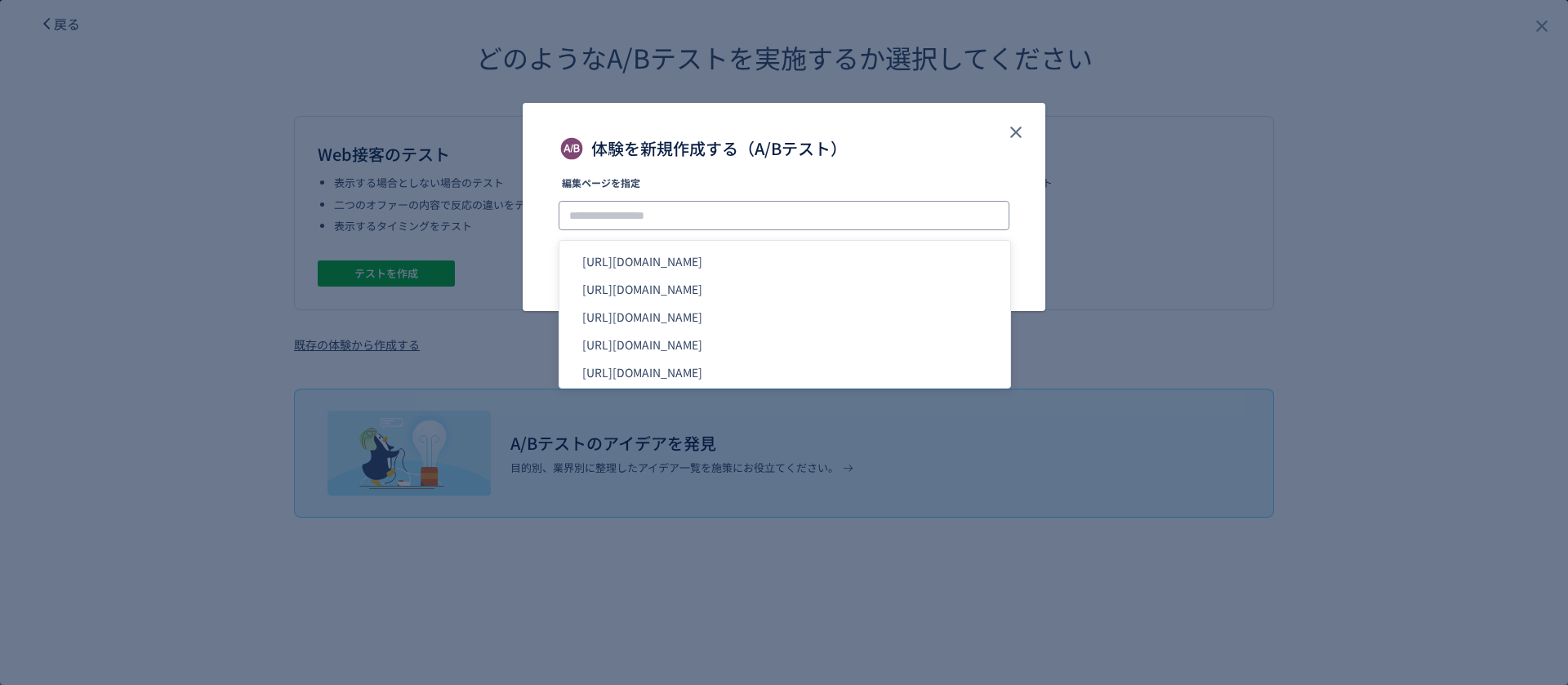 paste on "**********" 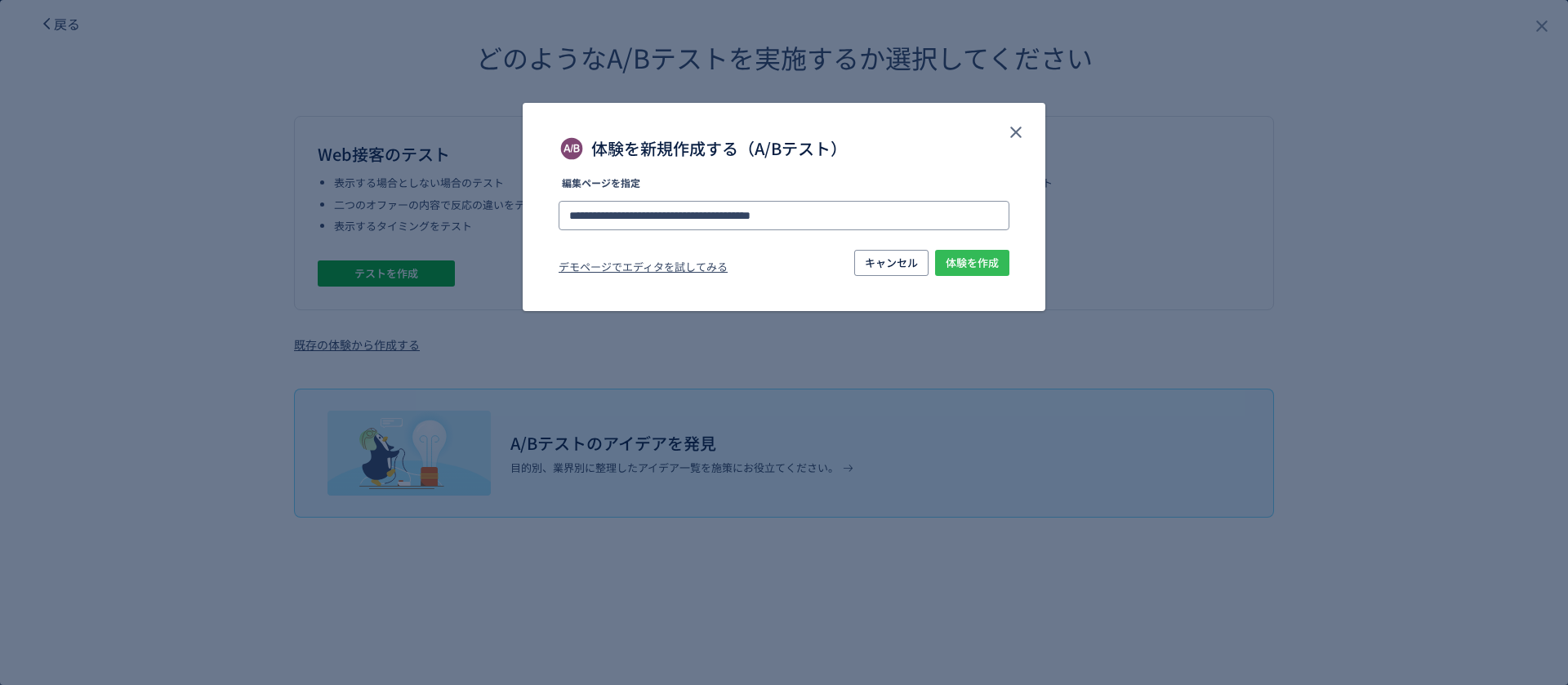 type on "**********" 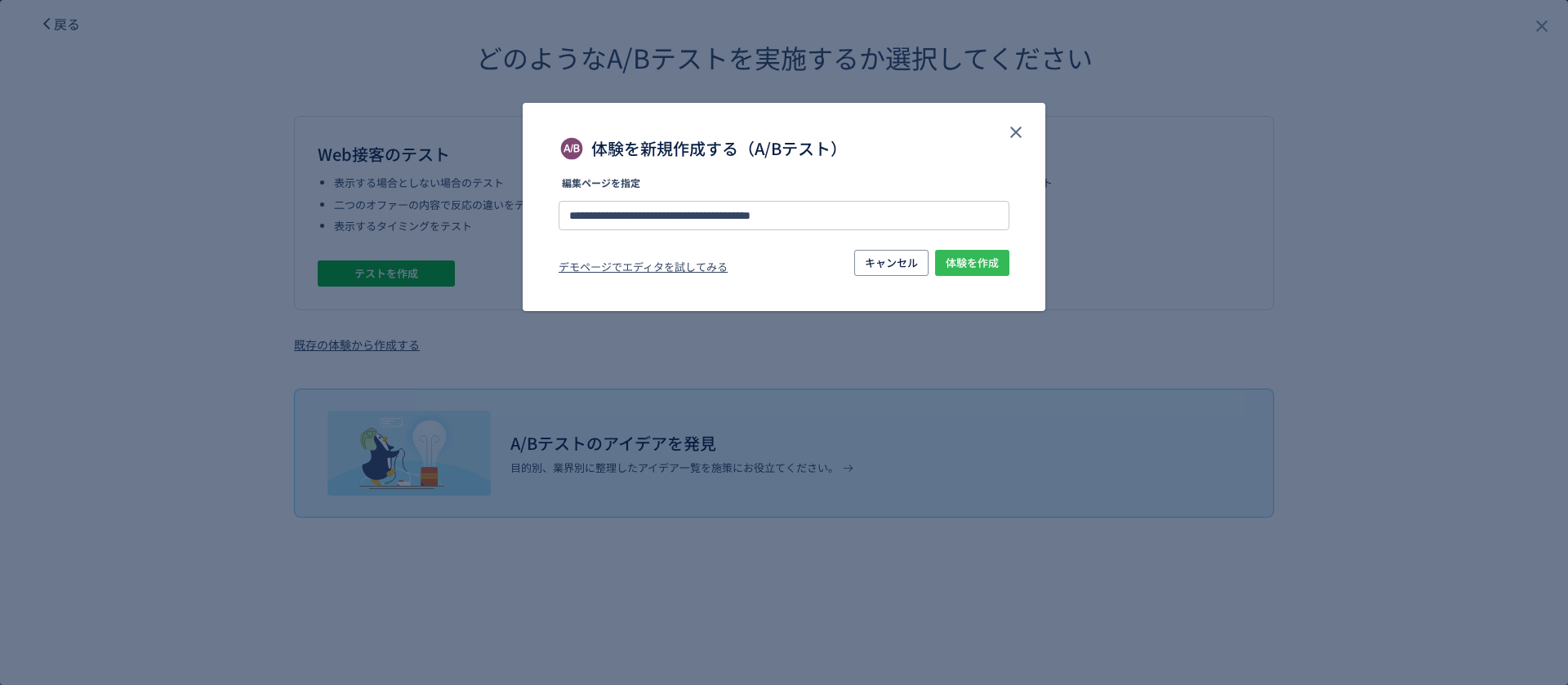 click on "体験を作成" at bounding box center (972, 263) 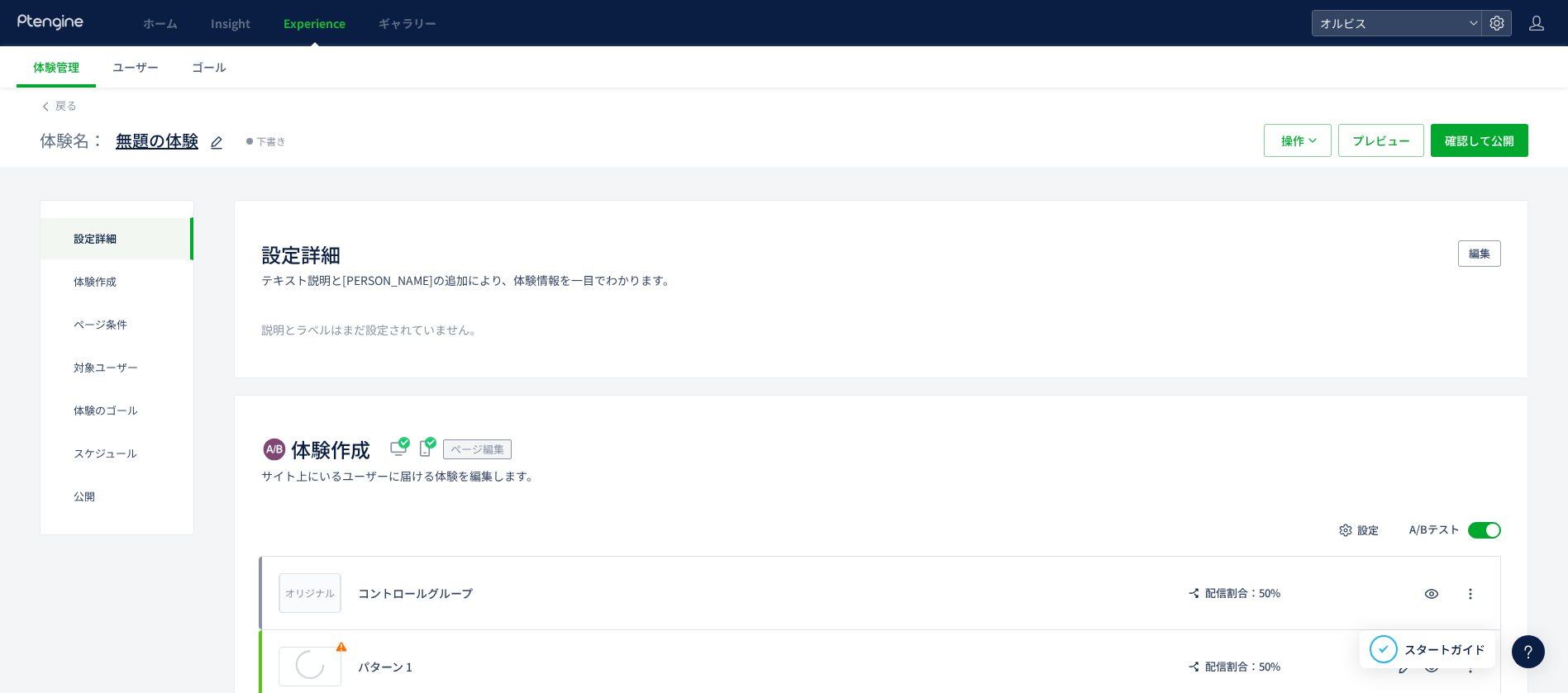 click 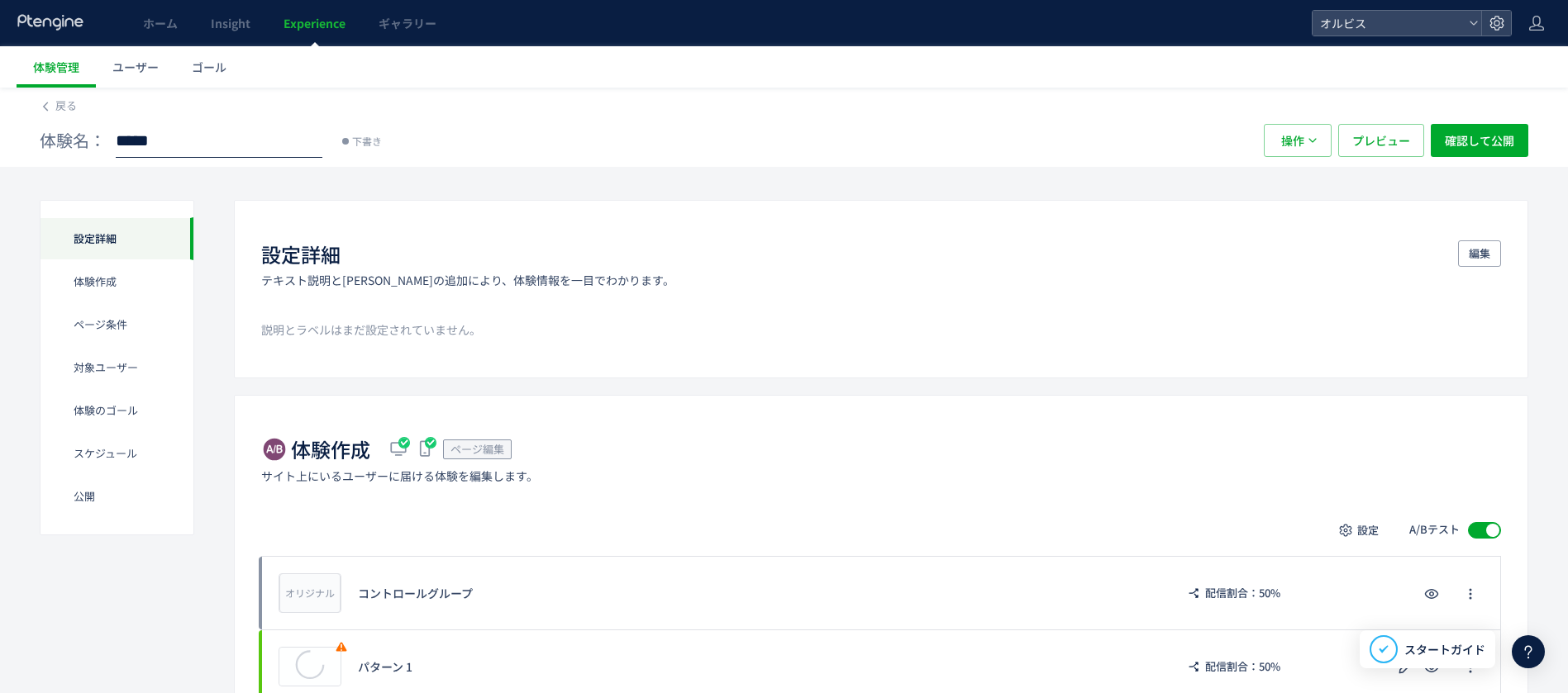 type on "**********" 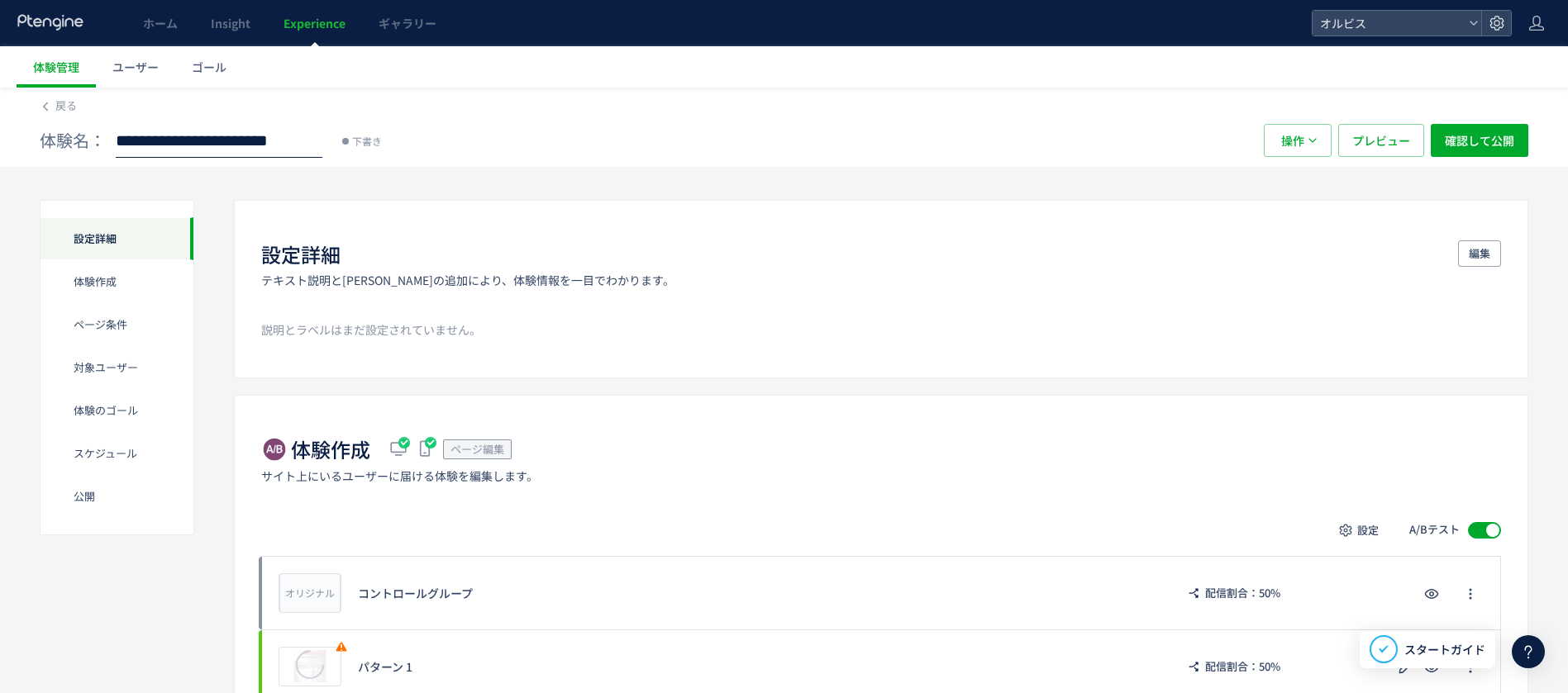 scroll, scrollTop: 0, scrollLeft: 107, axis: horizontal 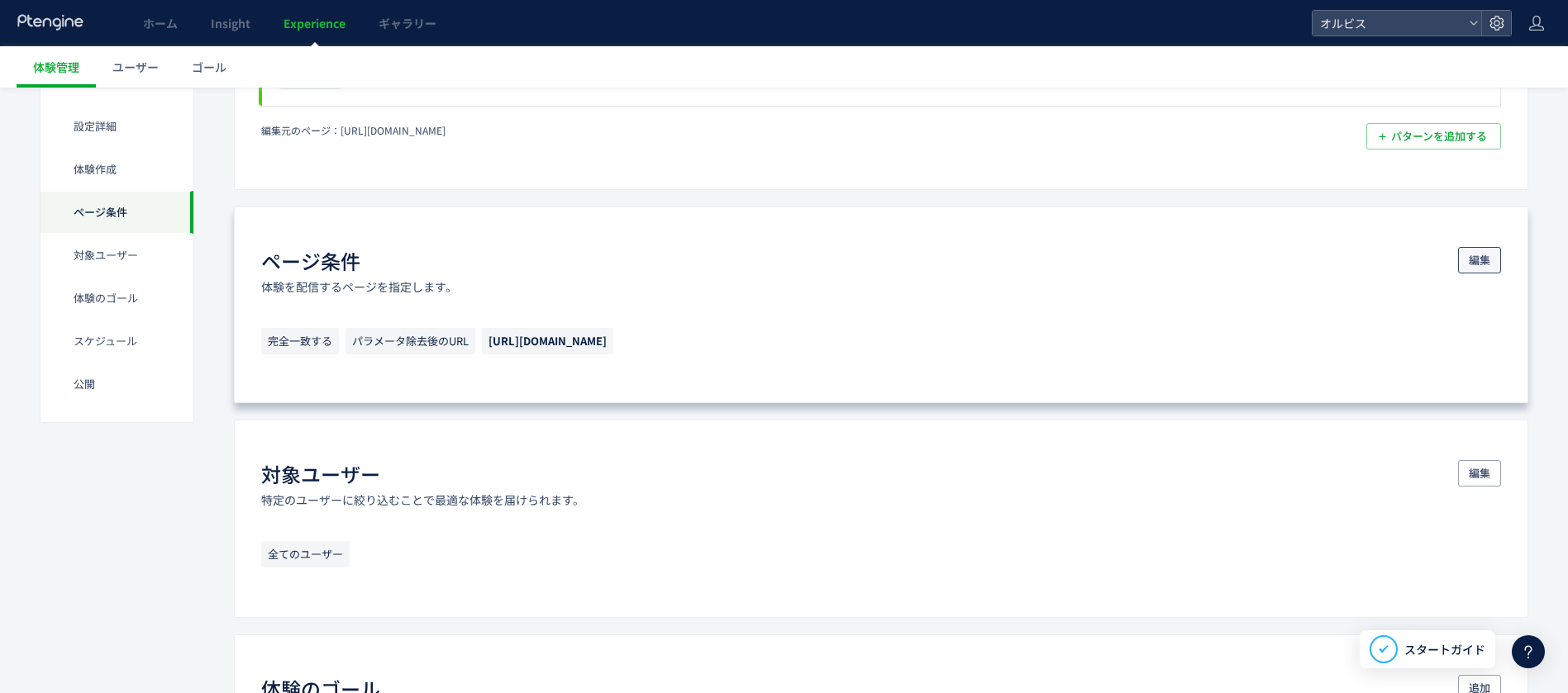 click on "編集" at bounding box center (1480, 260) 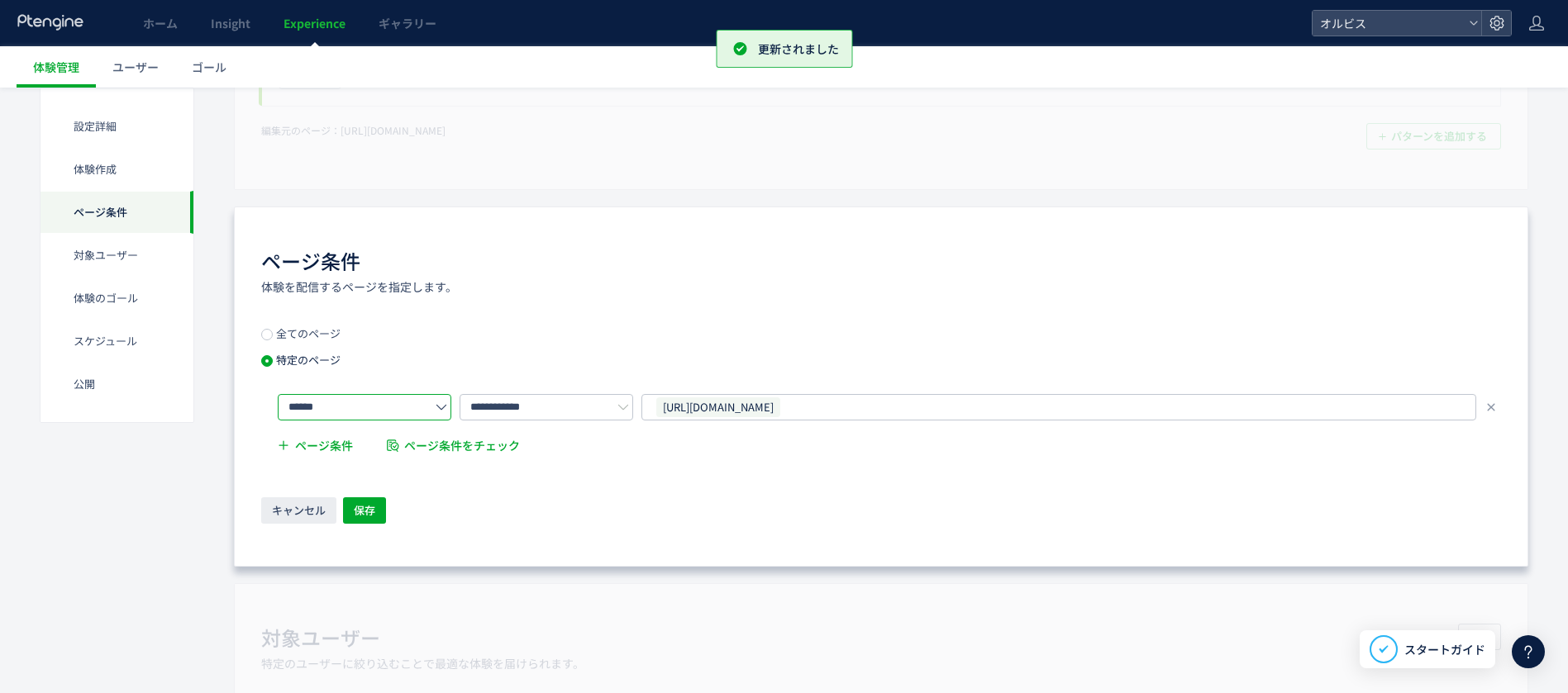 click on "******" 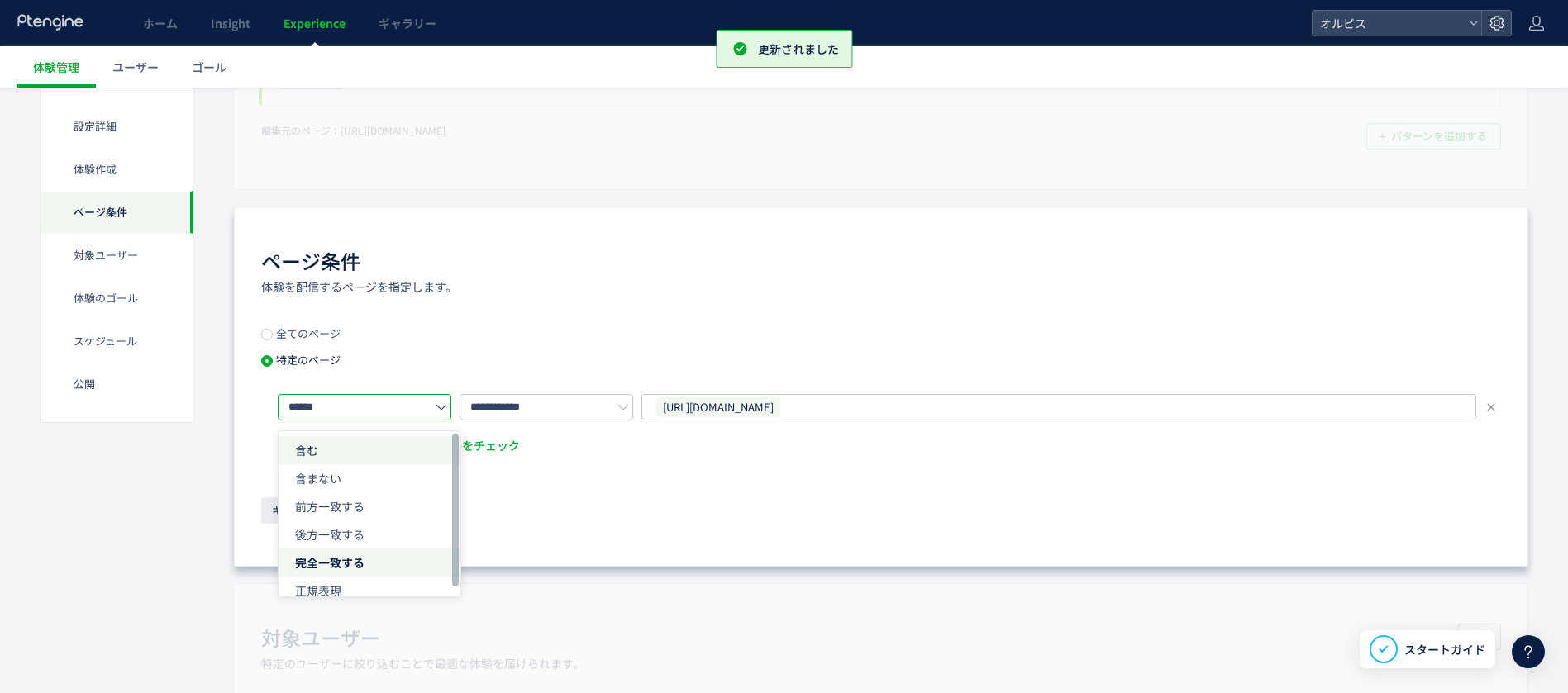 click on "含む" 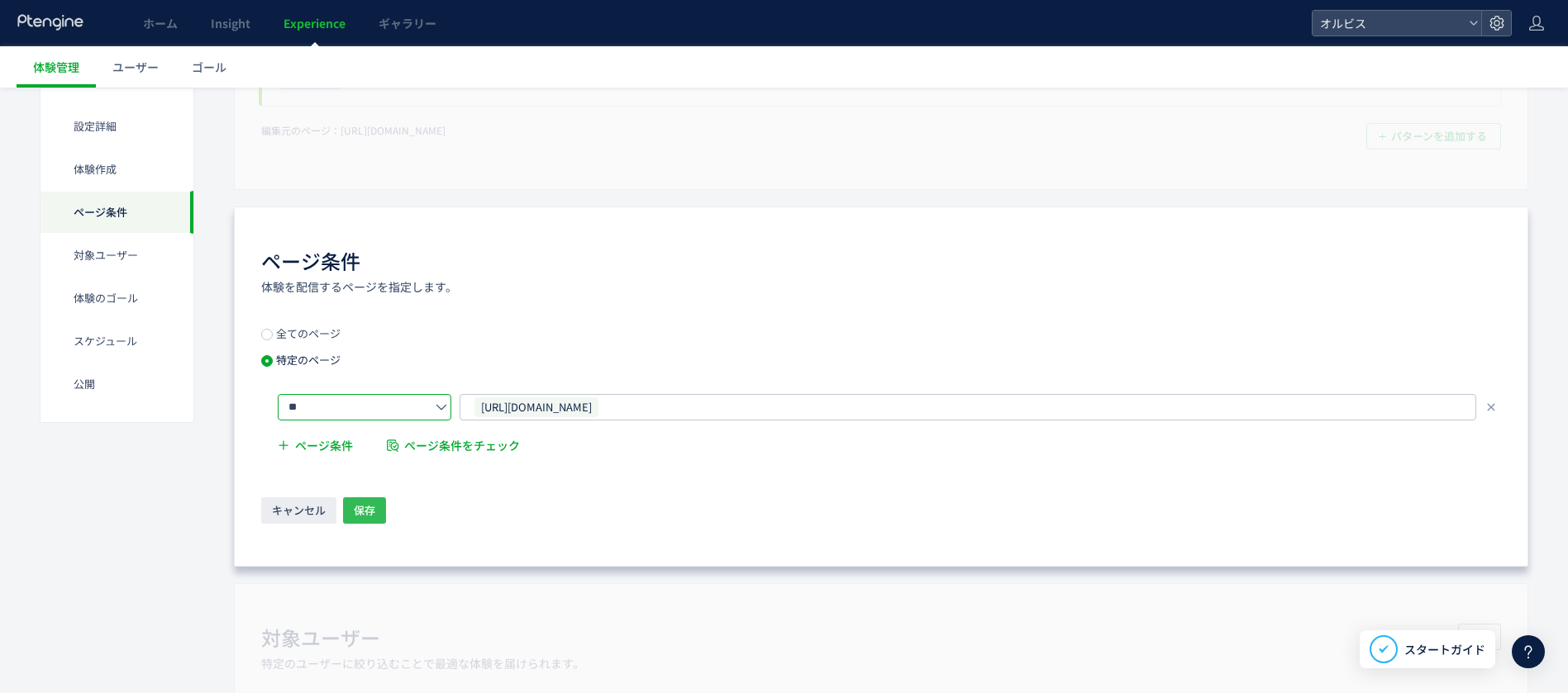 click on "保存" at bounding box center (365, 510) 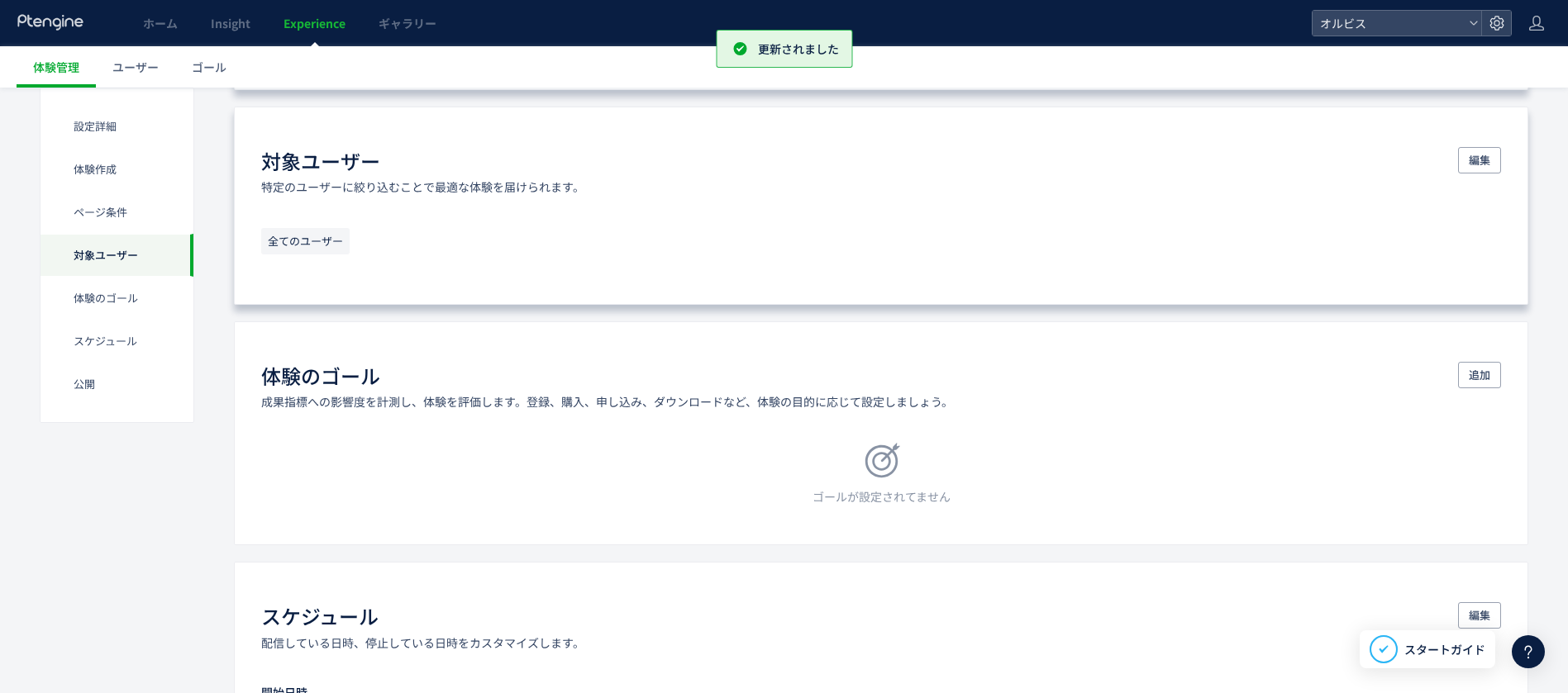 scroll, scrollTop: 922, scrollLeft: 0, axis: vertical 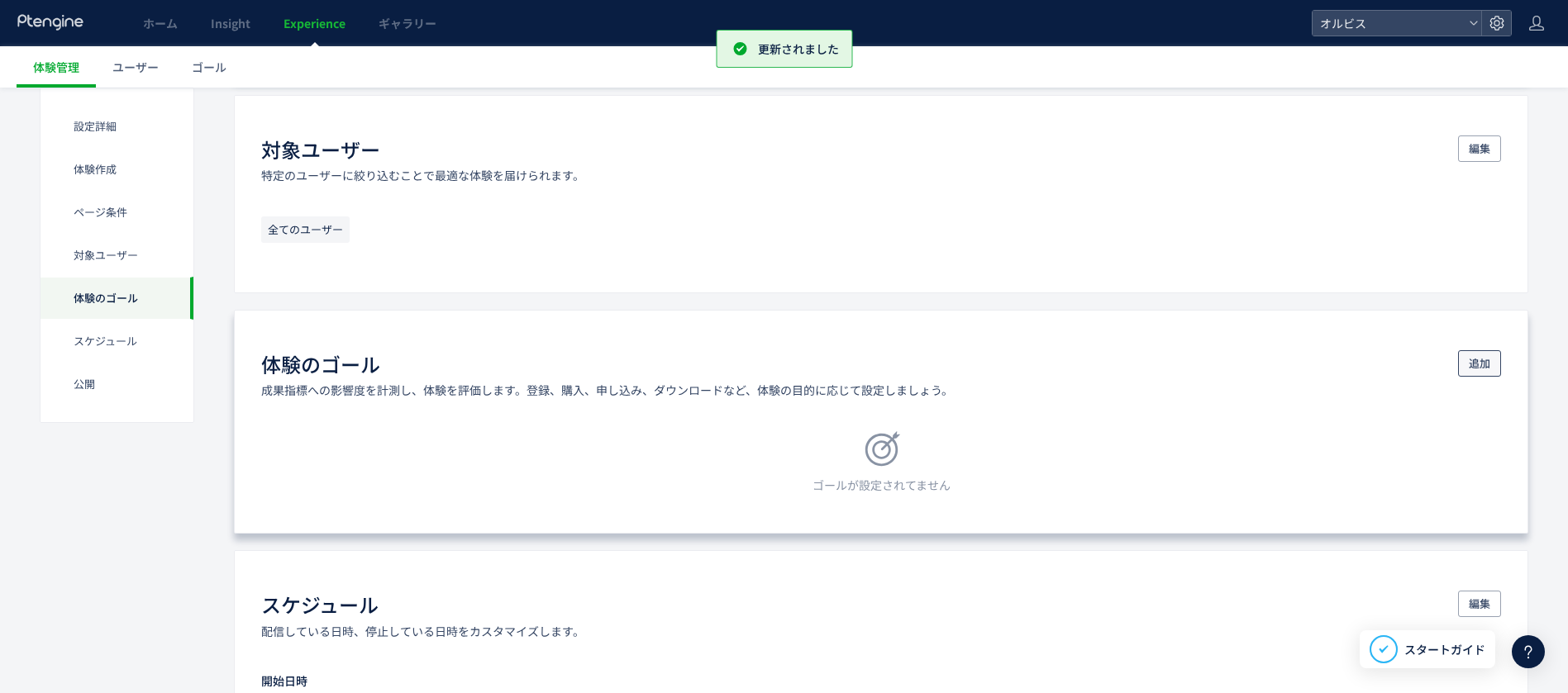 click on "追加" at bounding box center (1480, 363) 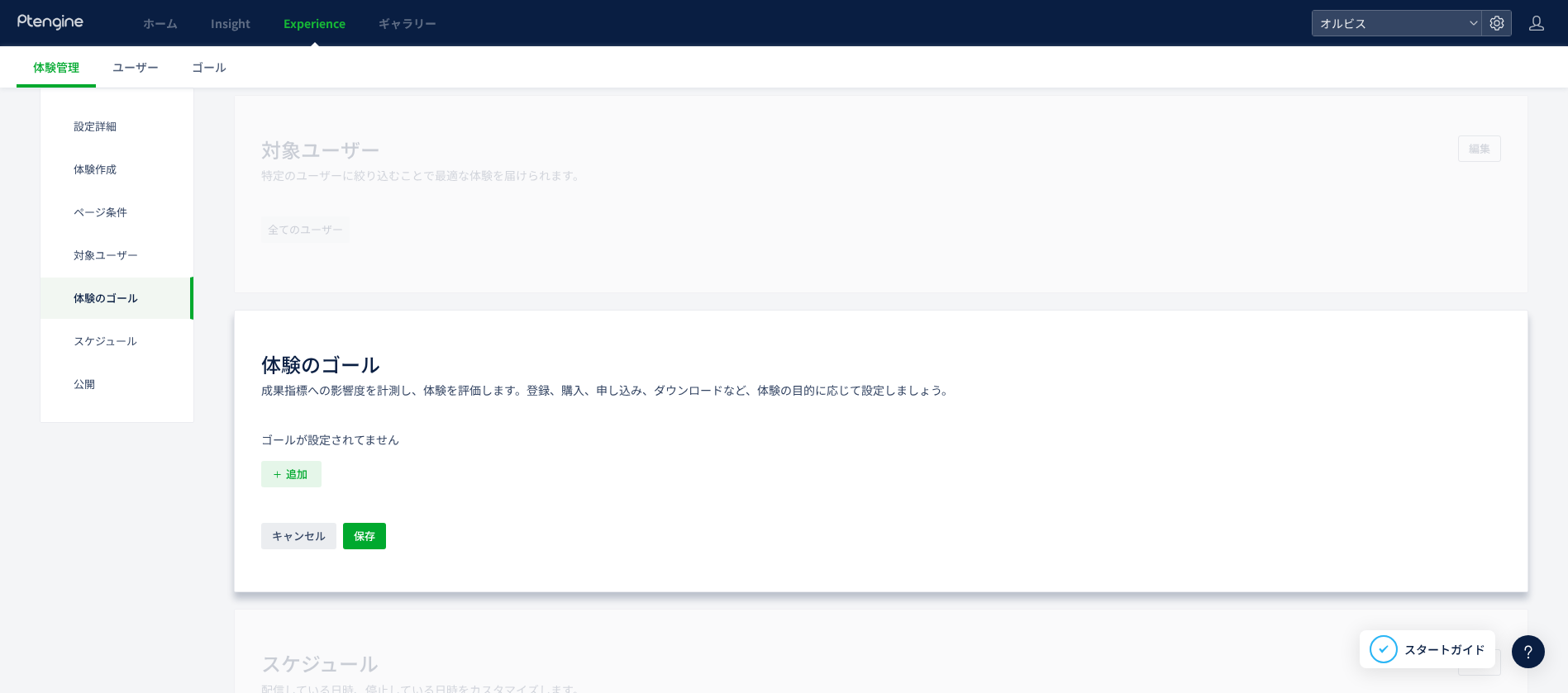 click on "追加" 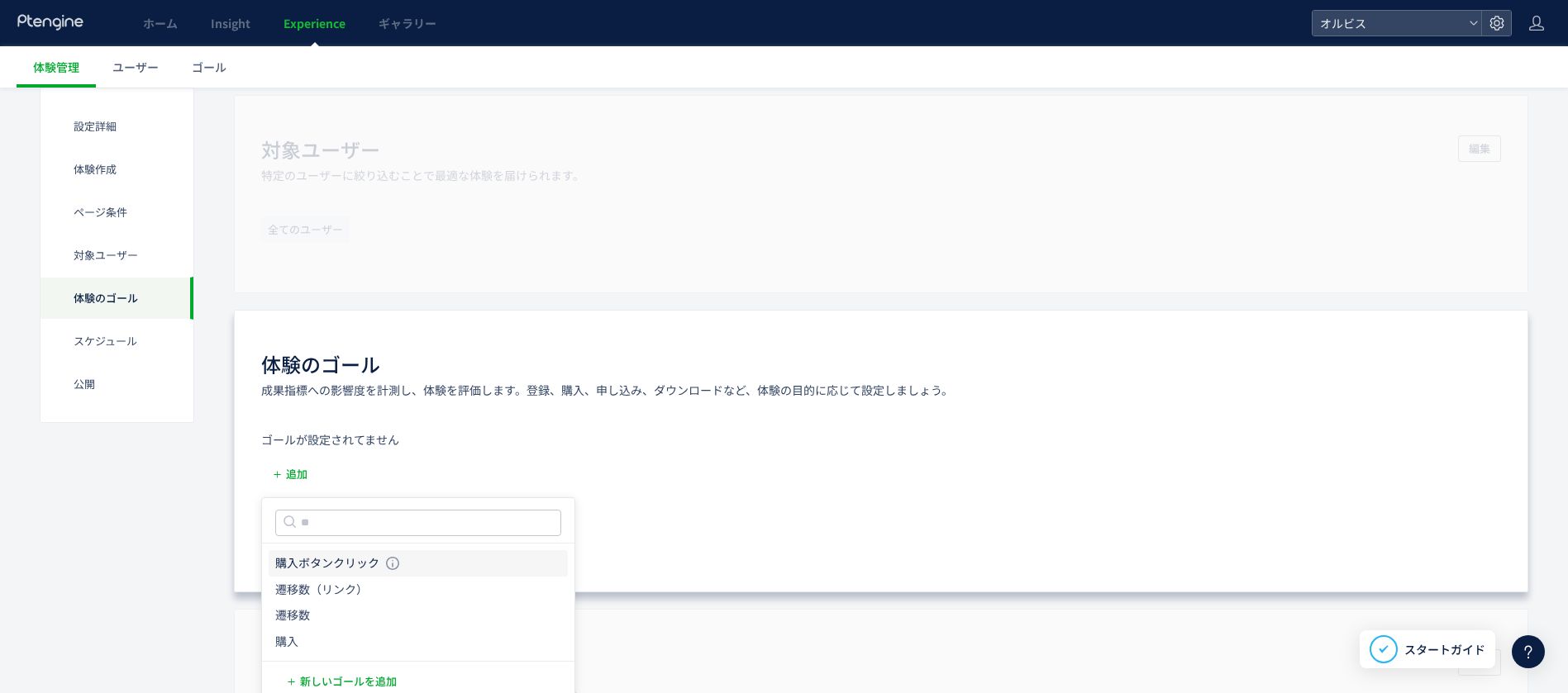click on "購入ボタンクリック" at bounding box center (327, 563) 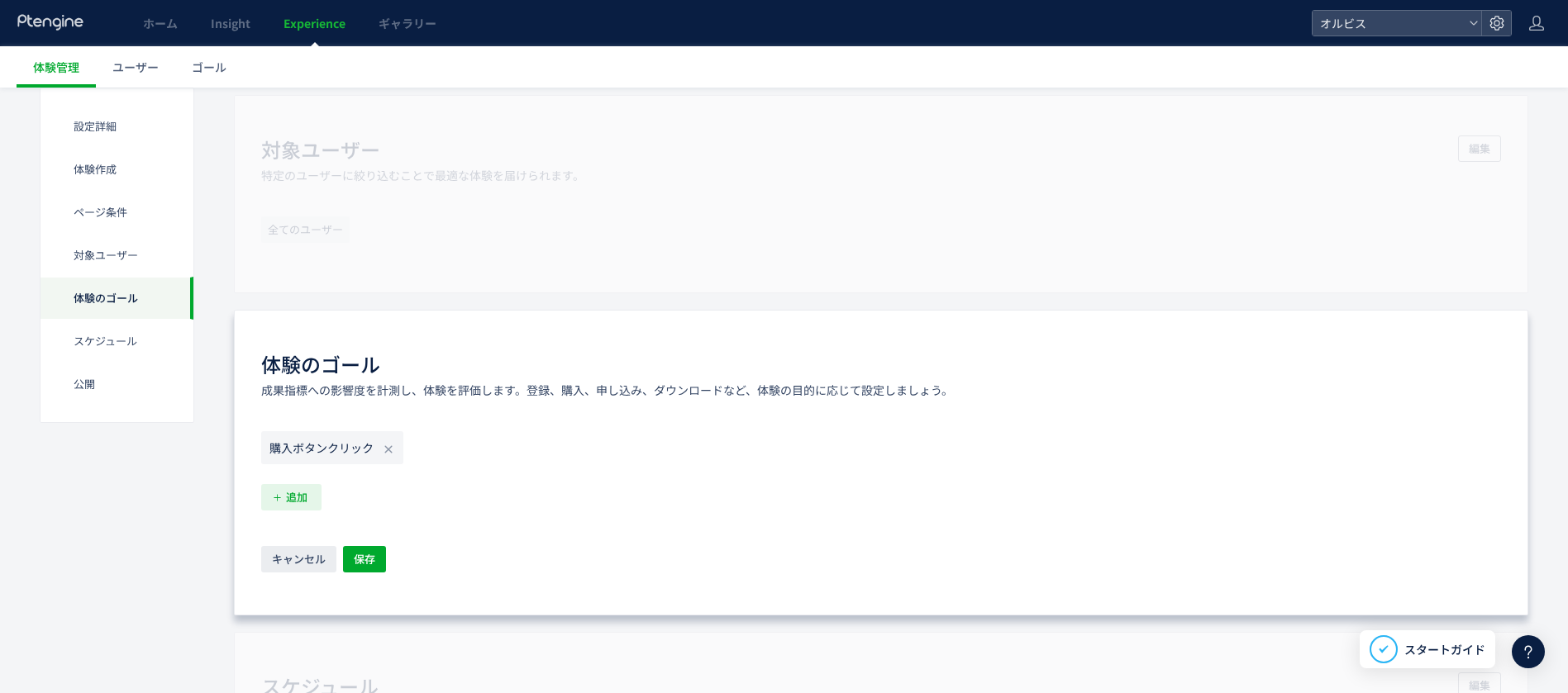 click on "追加" at bounding box center (297, 497) 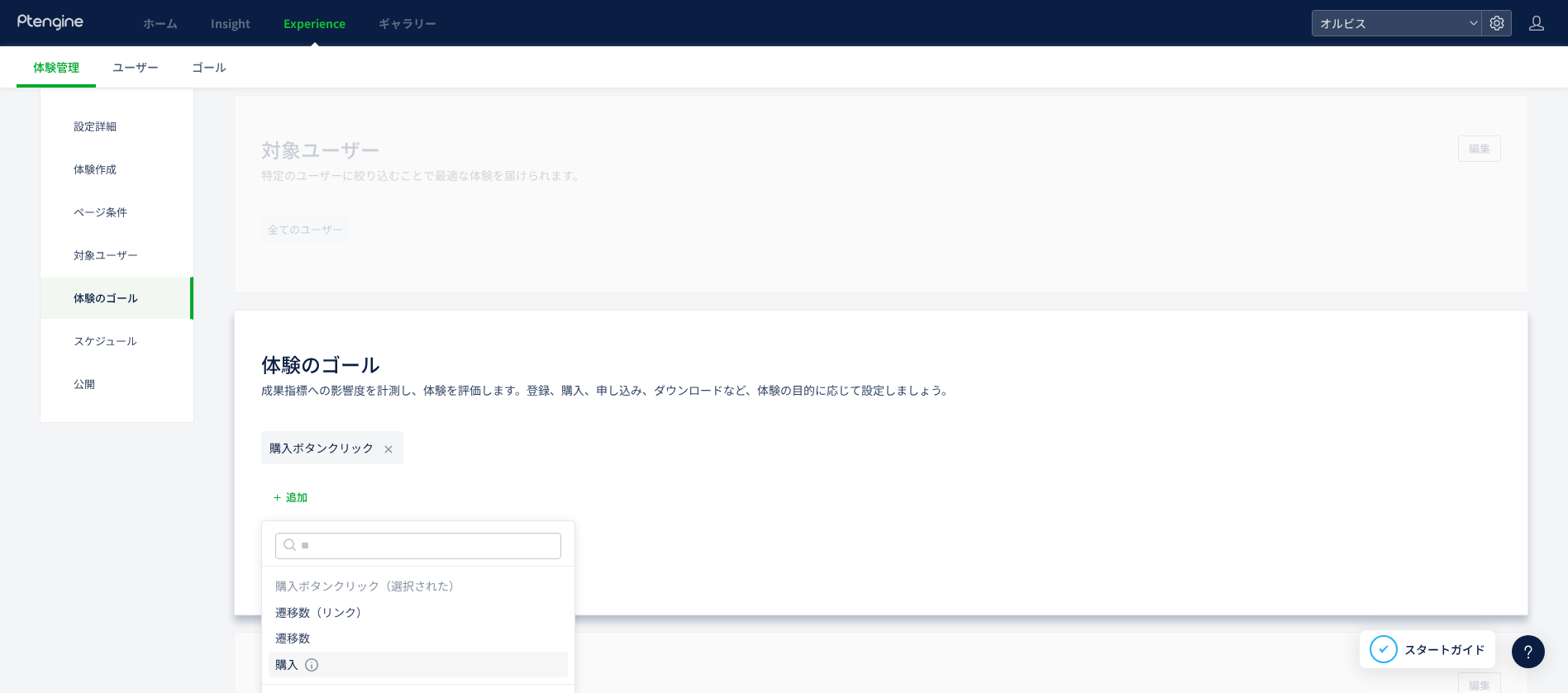 click on "購入 購入 条件： 元のページページorder/thanksに 含むページに訪問した場合" 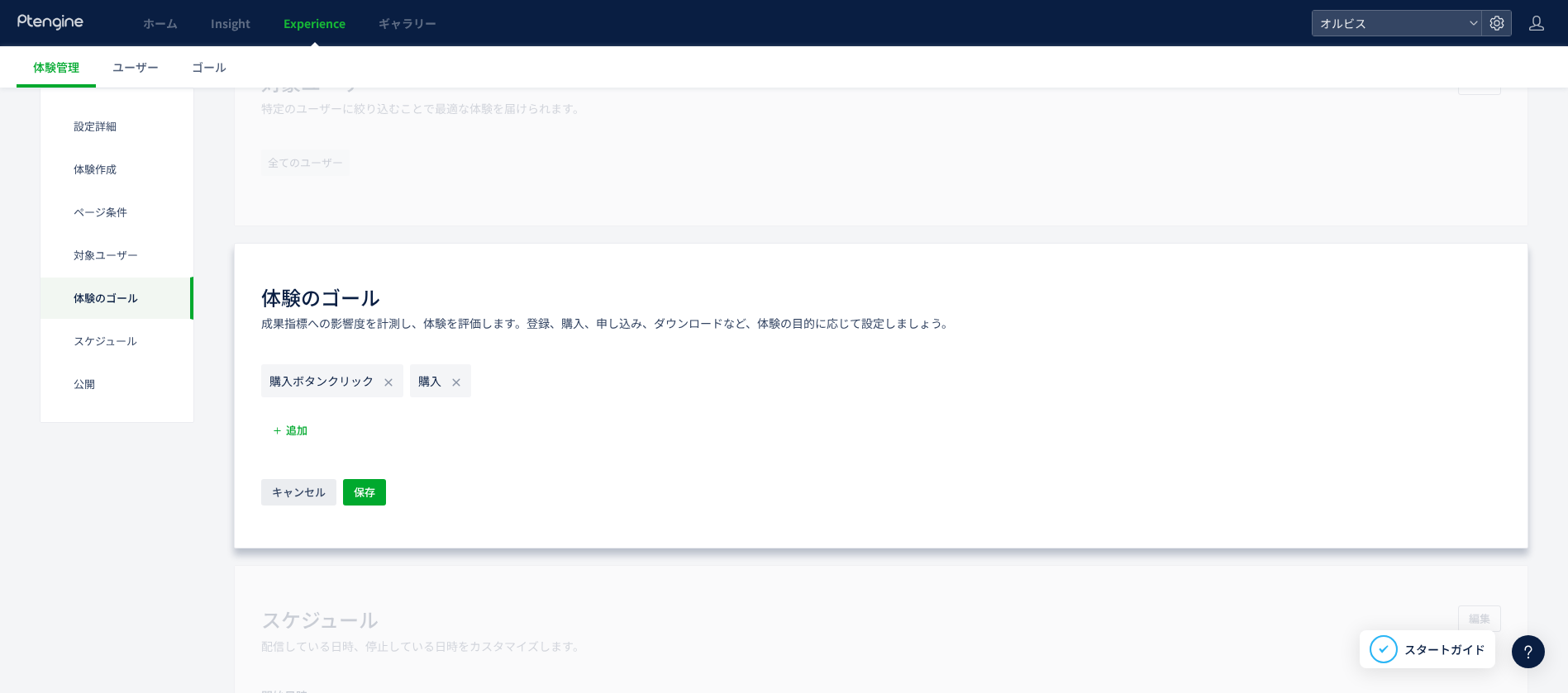 scroll, scrollTop: 1046, scrollLeft: 0, axis: vertical 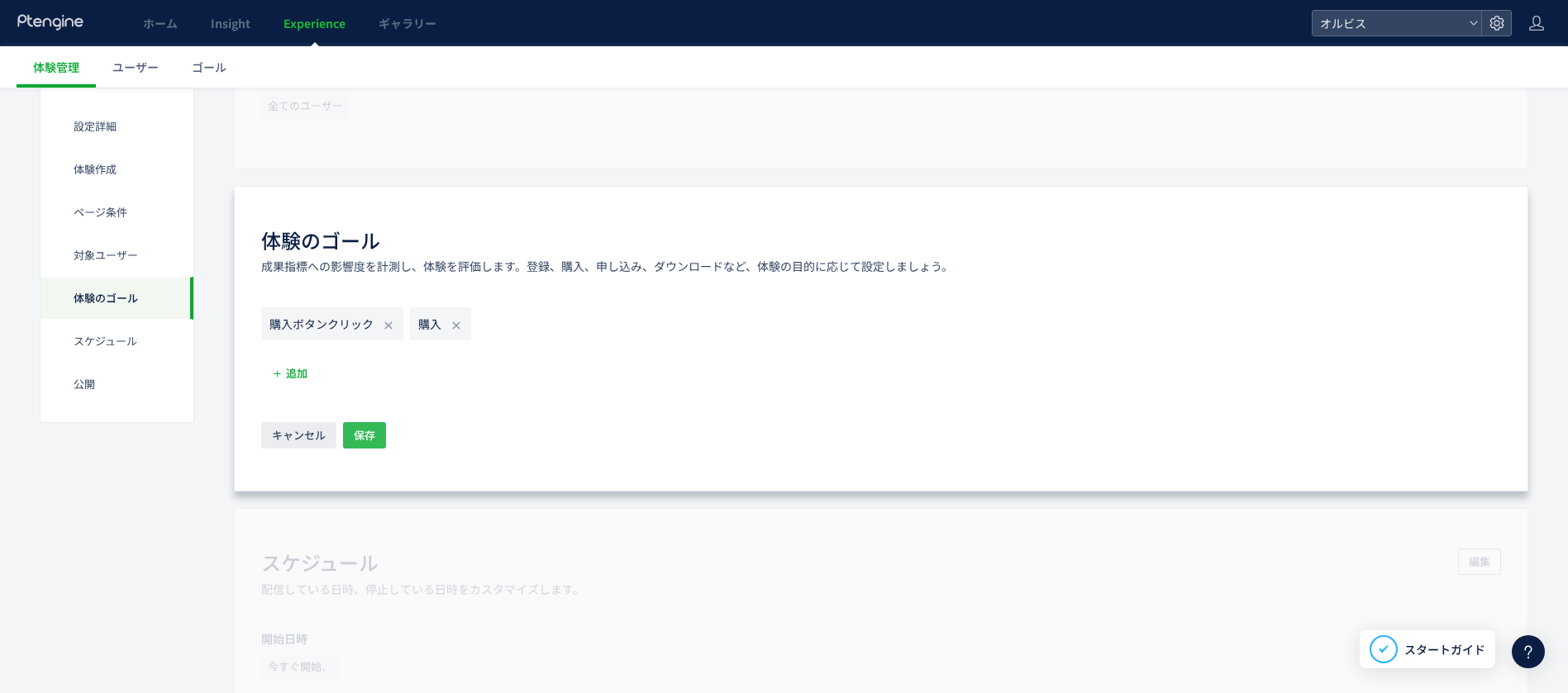 click on "保存" at bounding box center [365, 435] 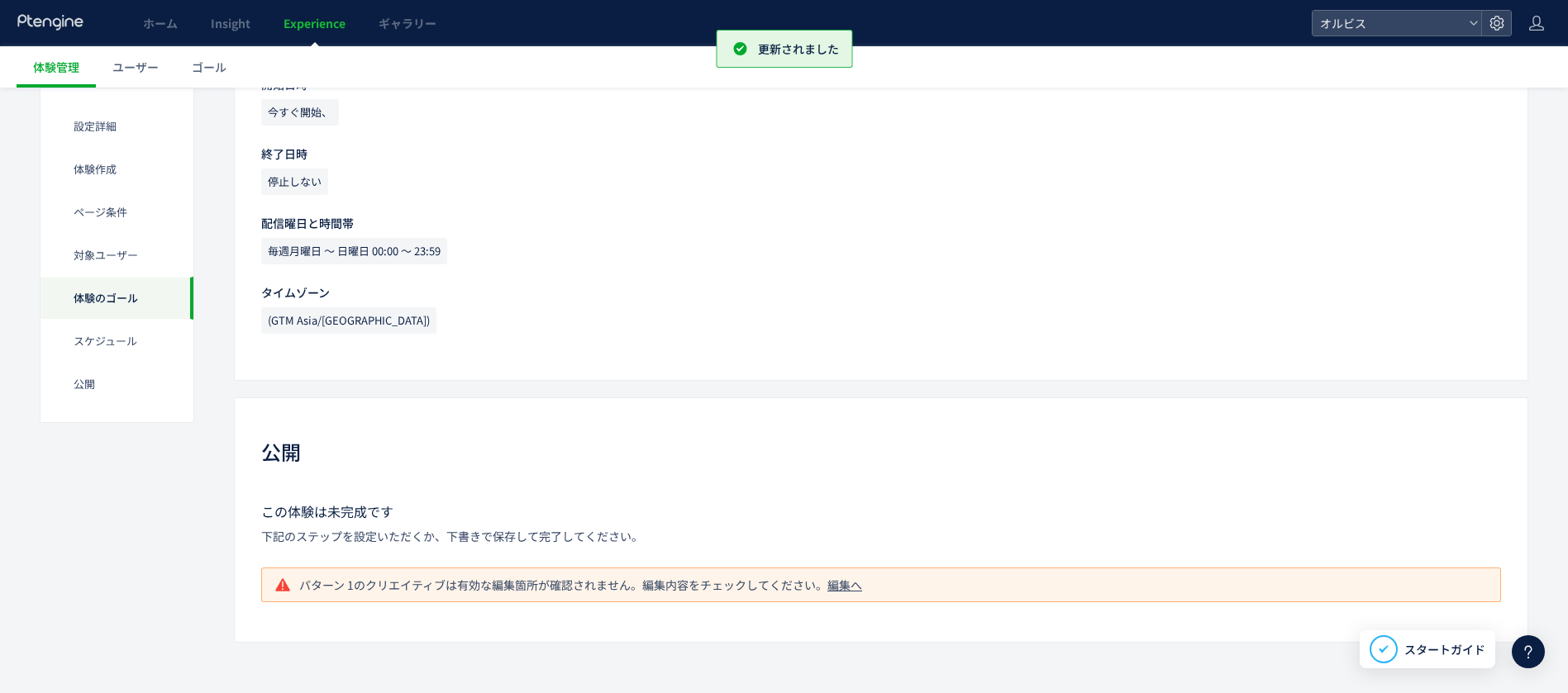 scroll, scrollTop: 0, scrollLeft: 0, axis: both 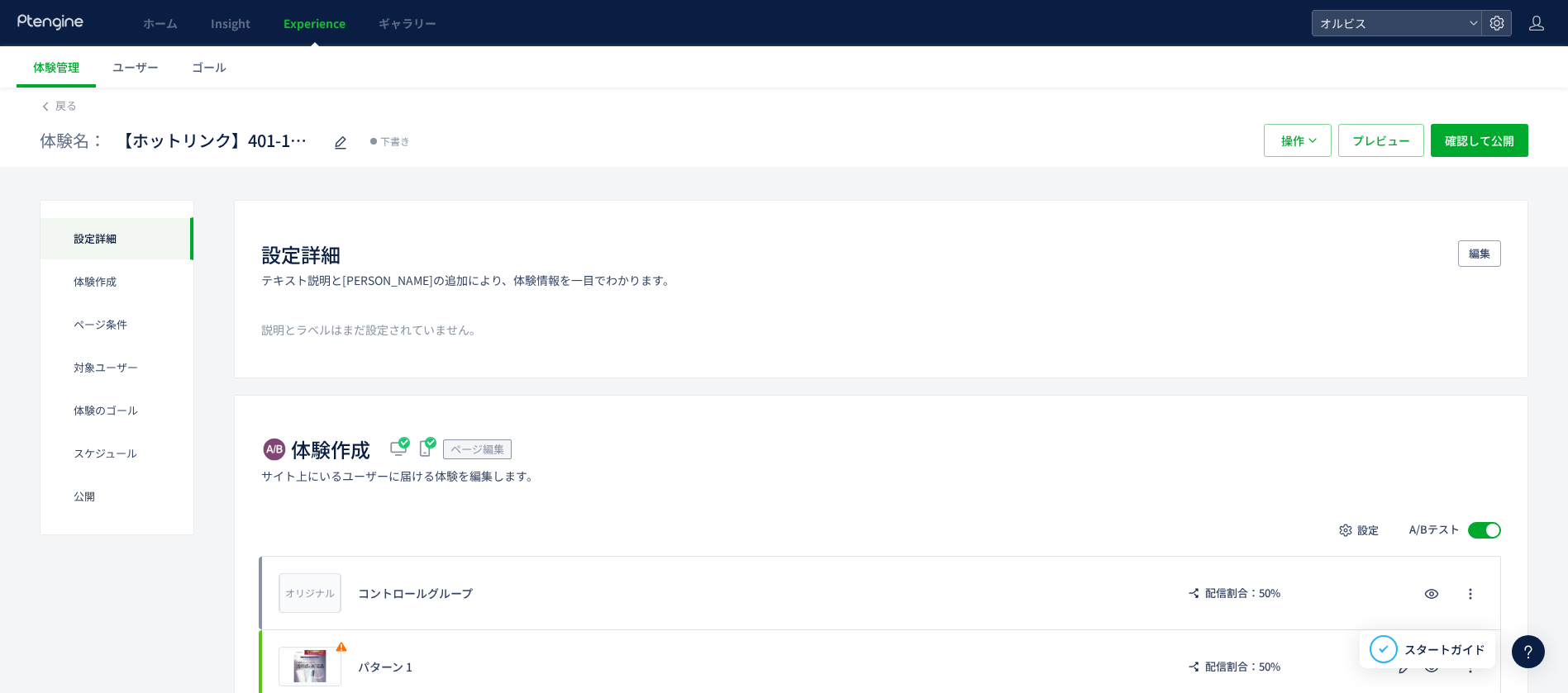 click on "戻る" at bounding box center [784, 101] 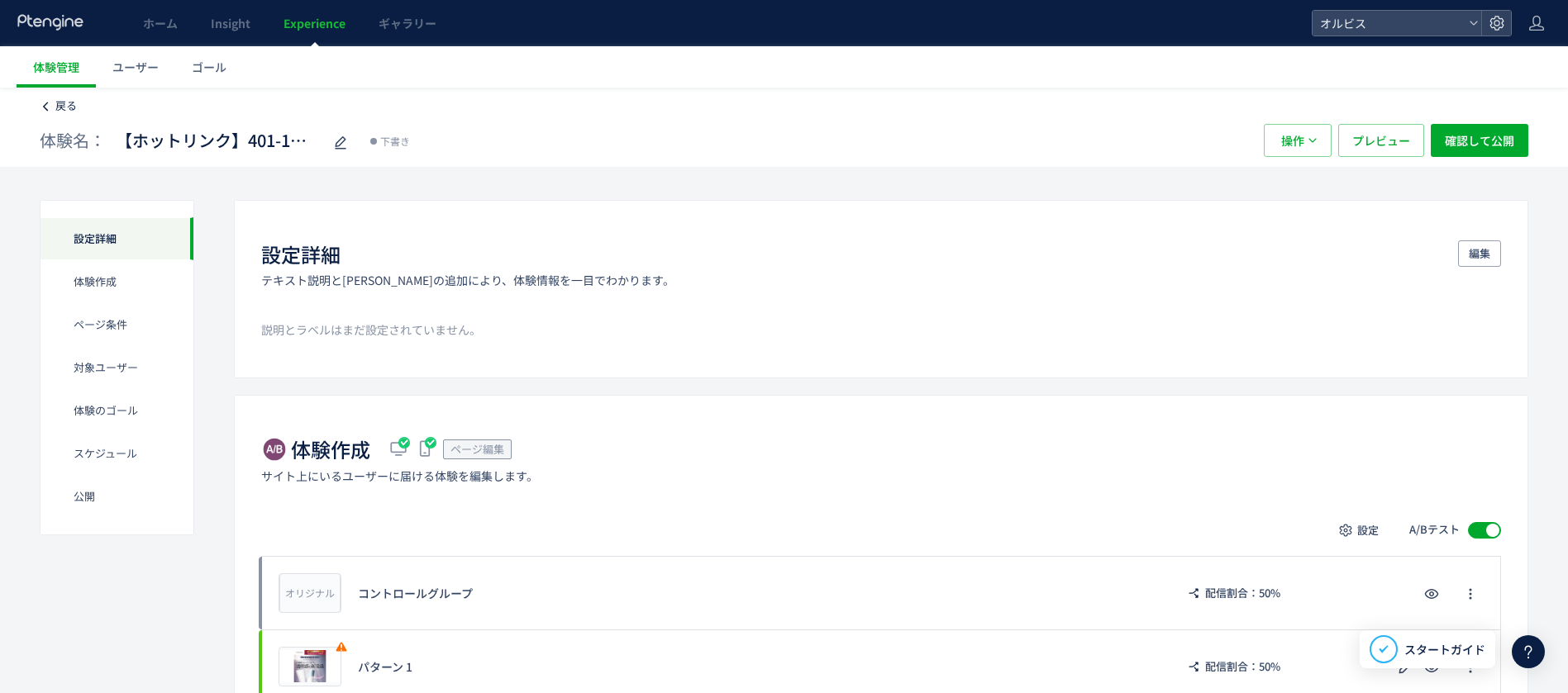 click on "戻る" 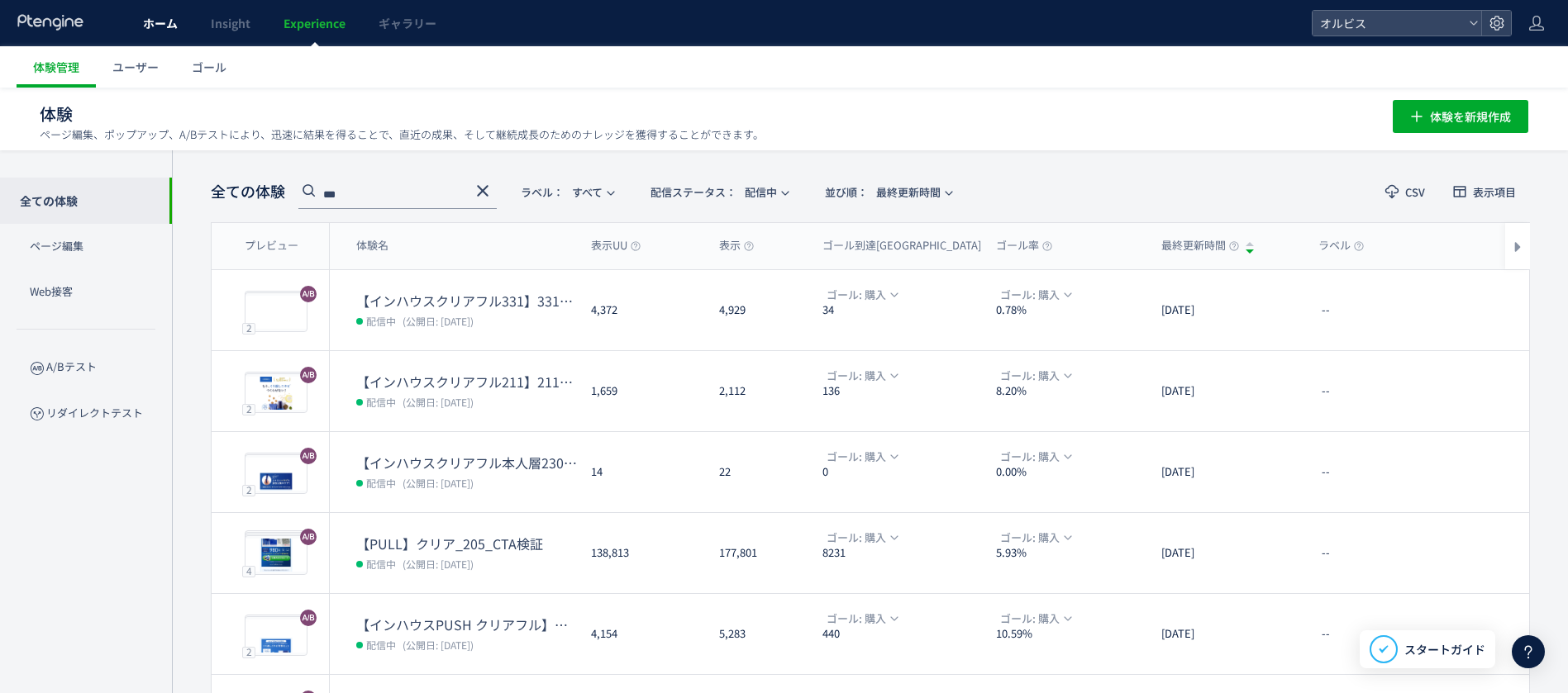 click on "ホーム" at bounding box center (160, 23) 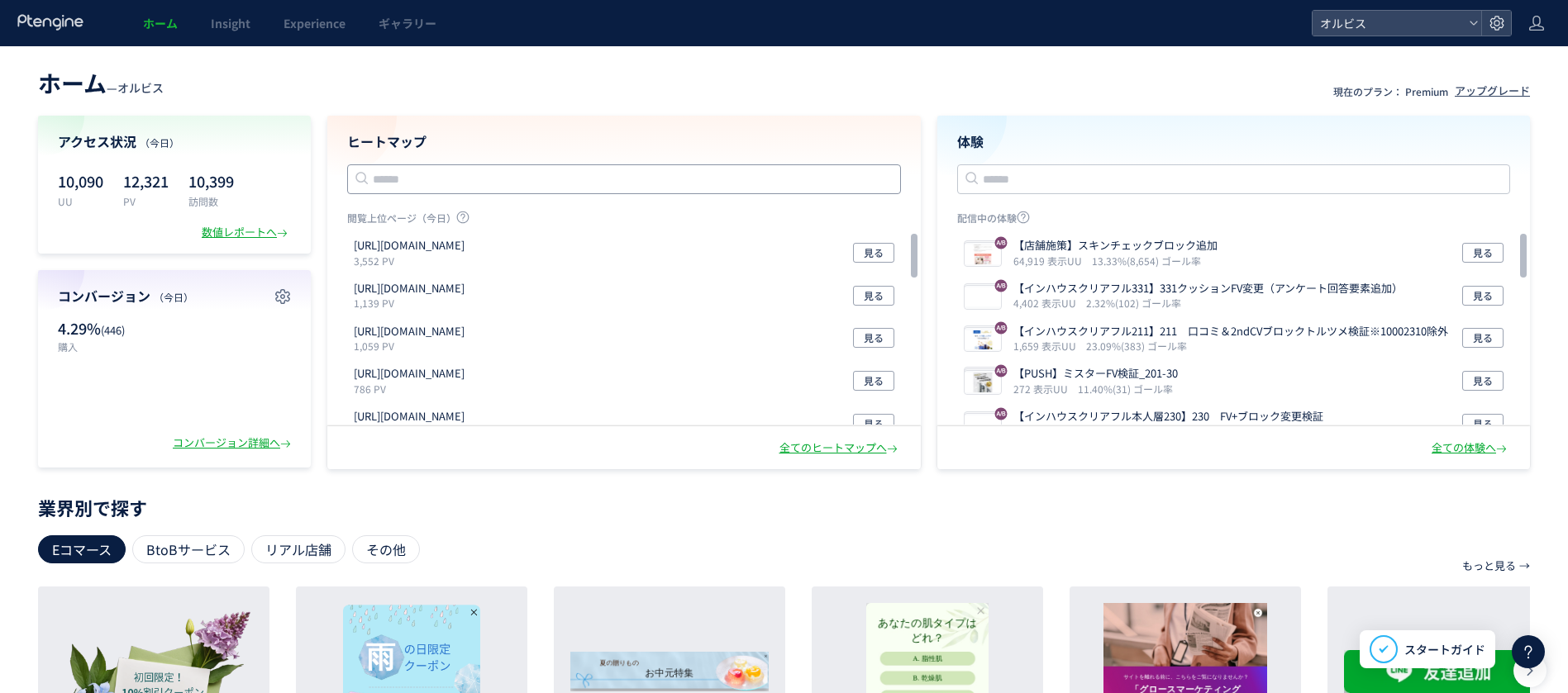 click 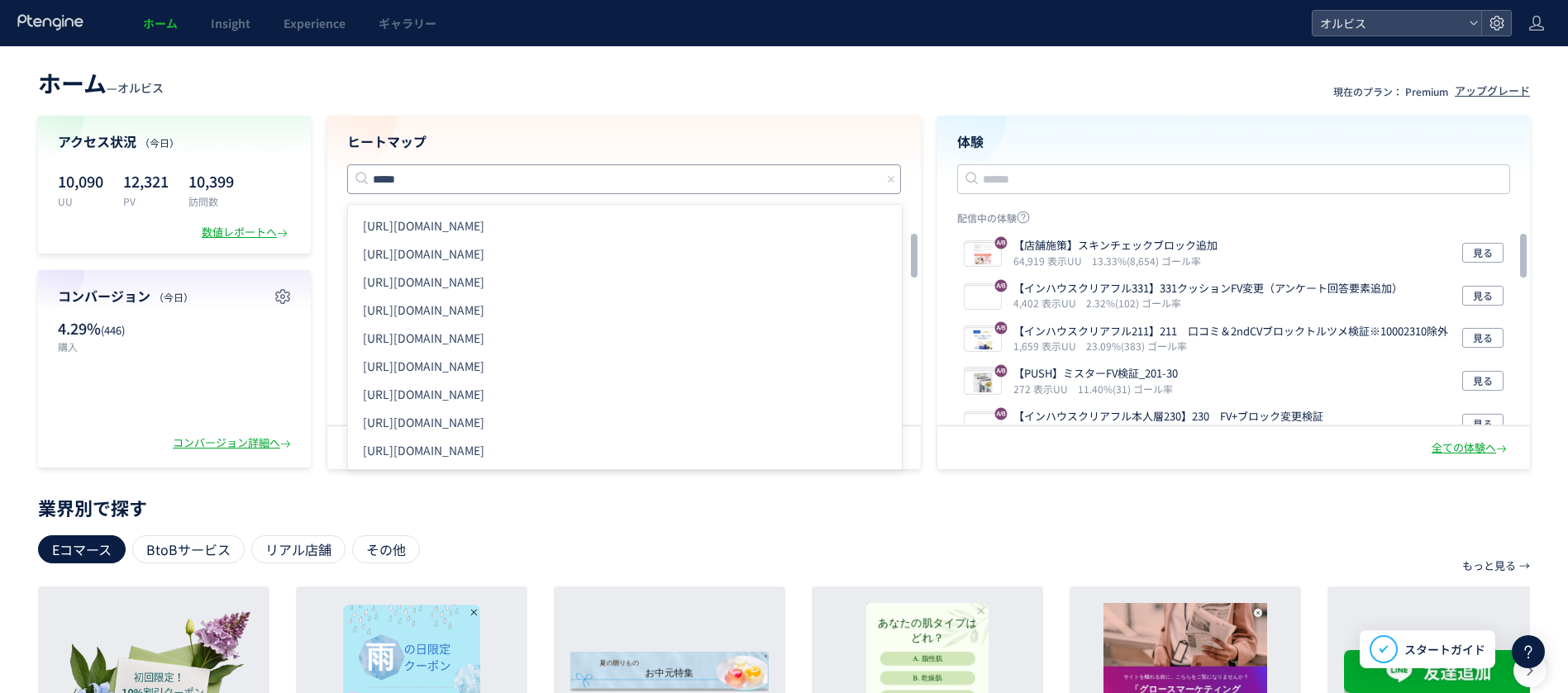 click on "*****" 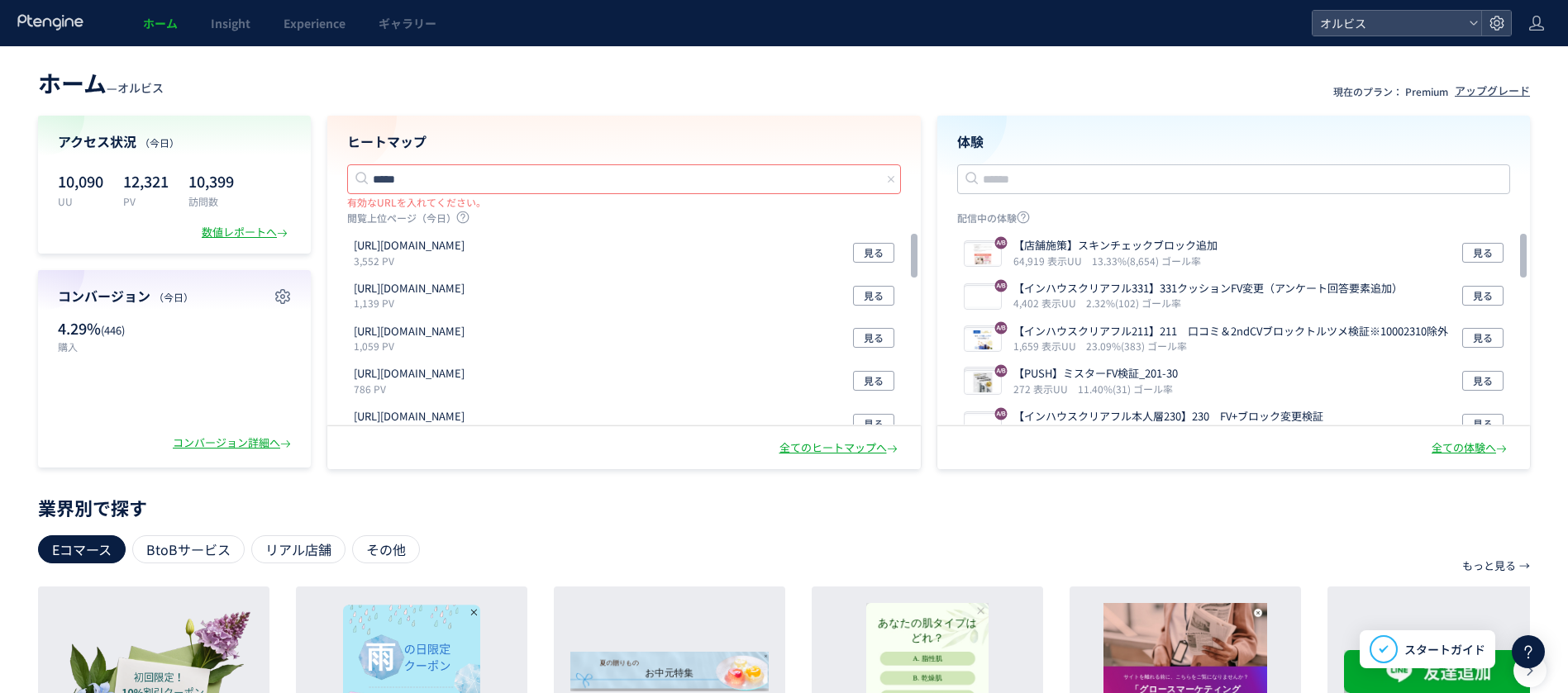 click on "*****" 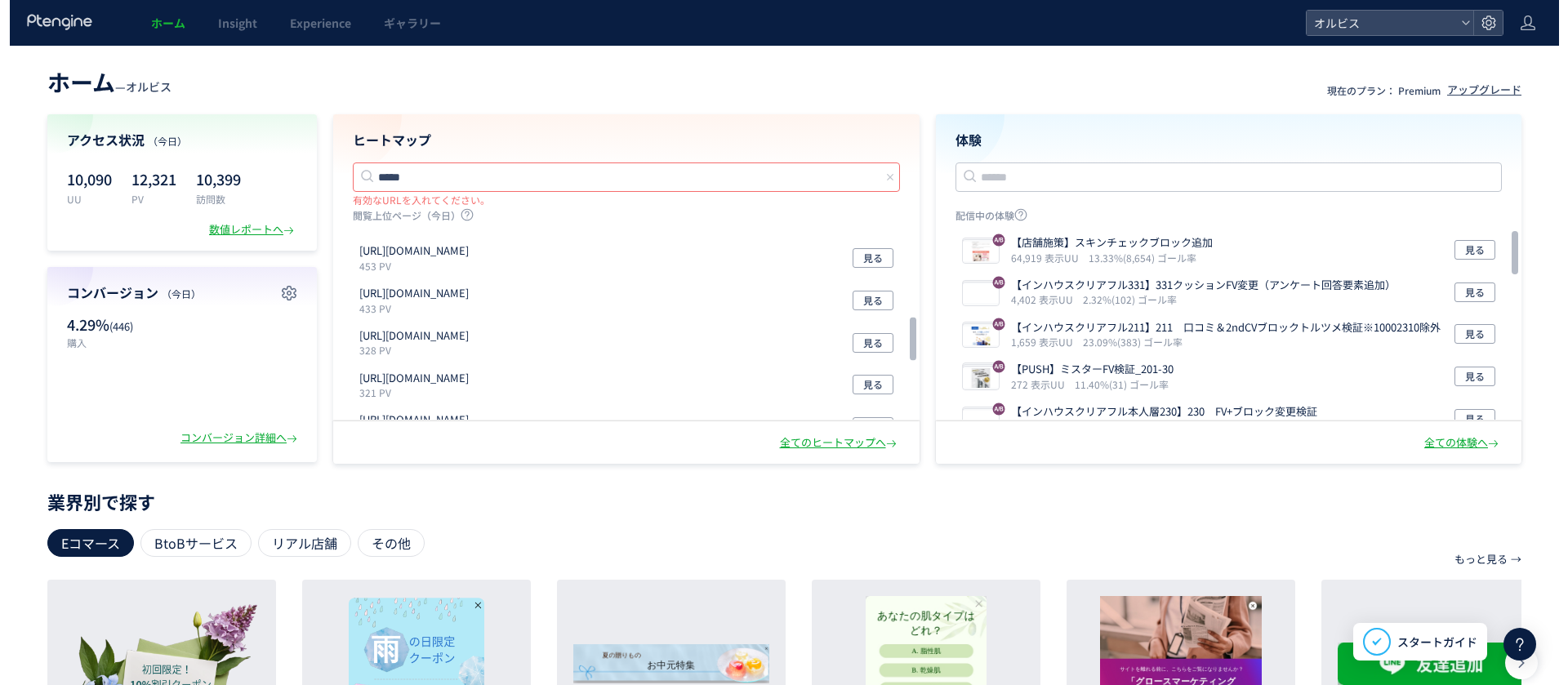 scroll, scrollTop: 653, scrollLeft: 0, axis: vertical 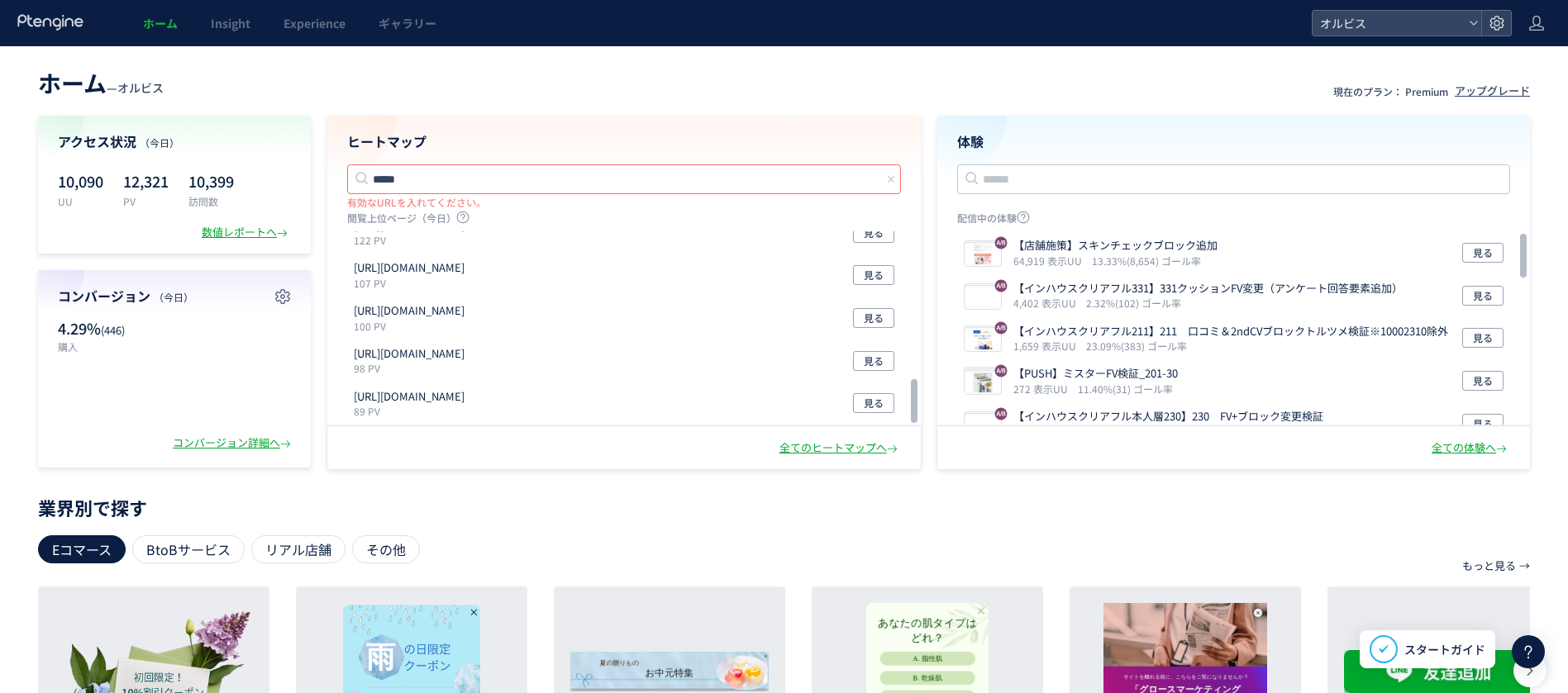 click on "*****" 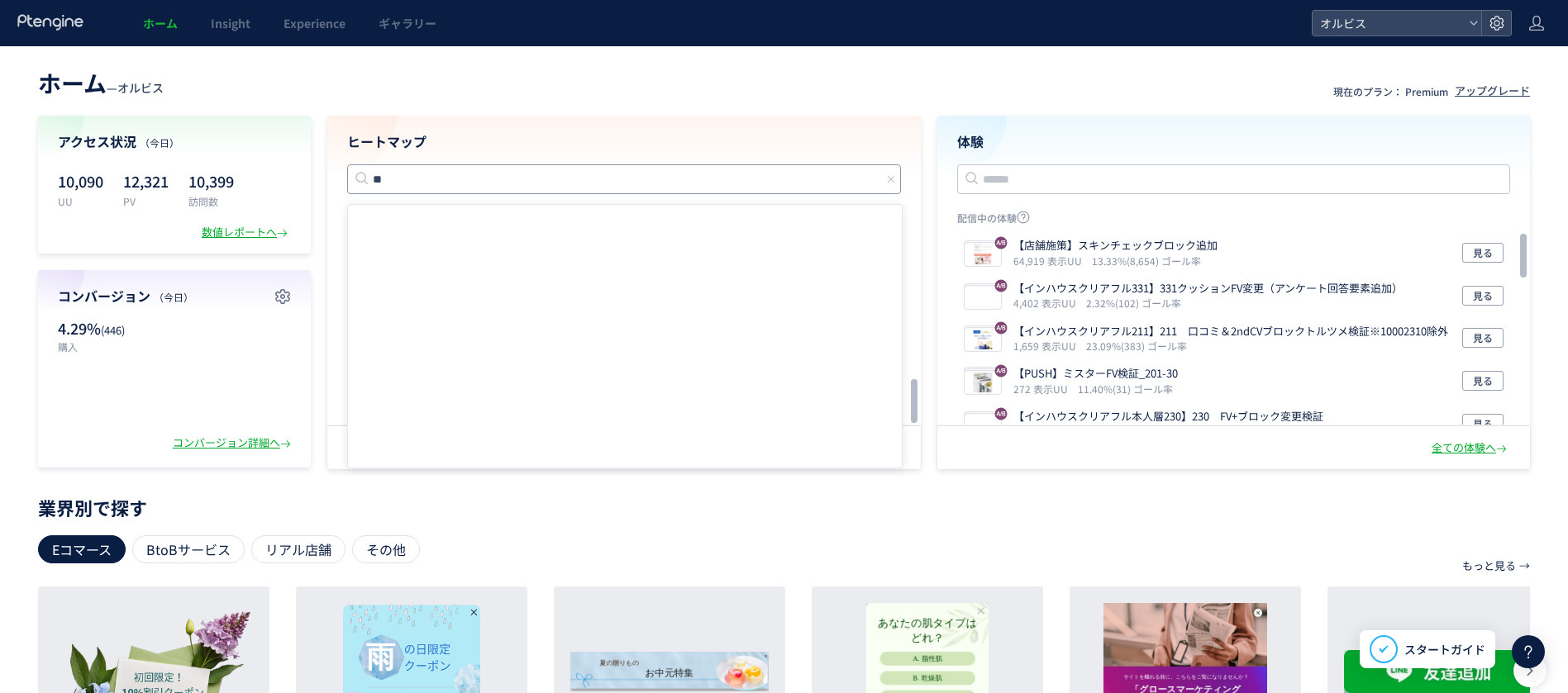 type on "*" 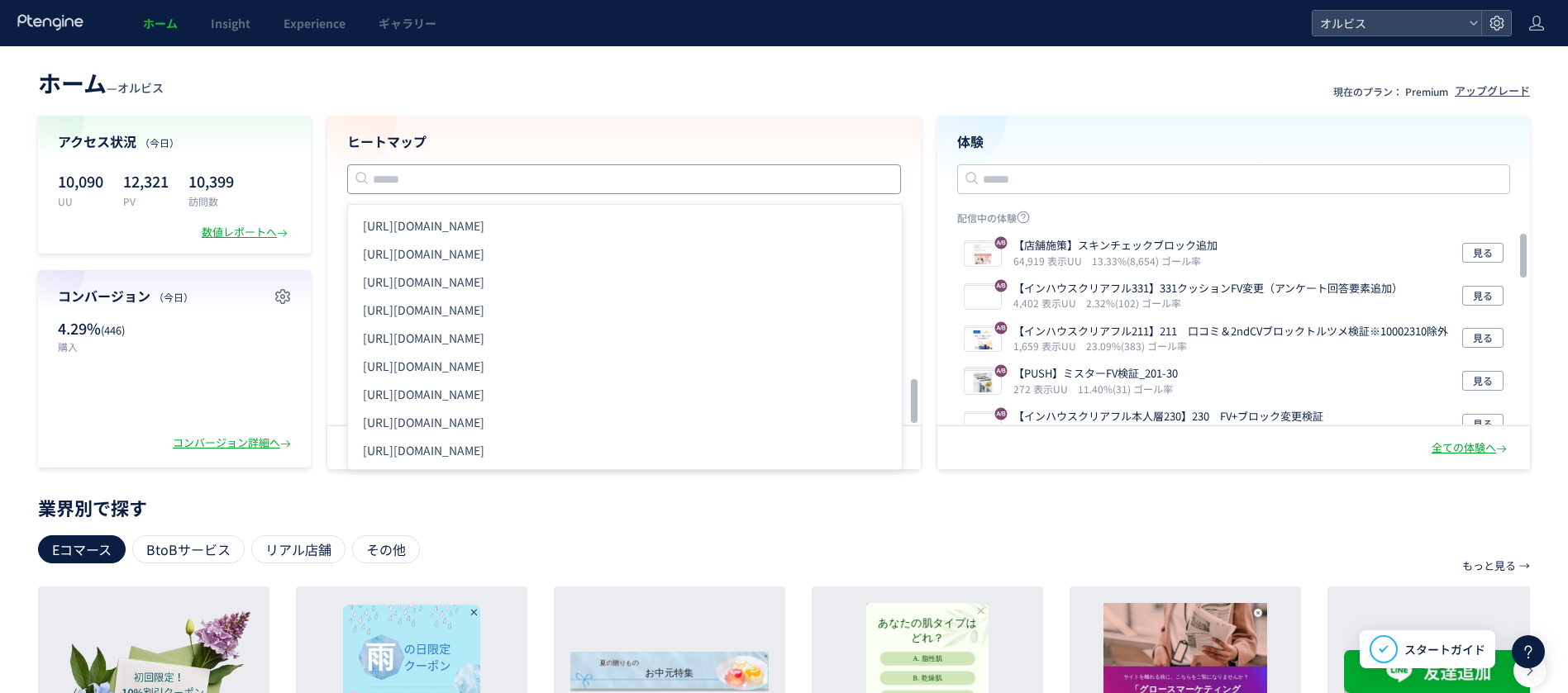 click 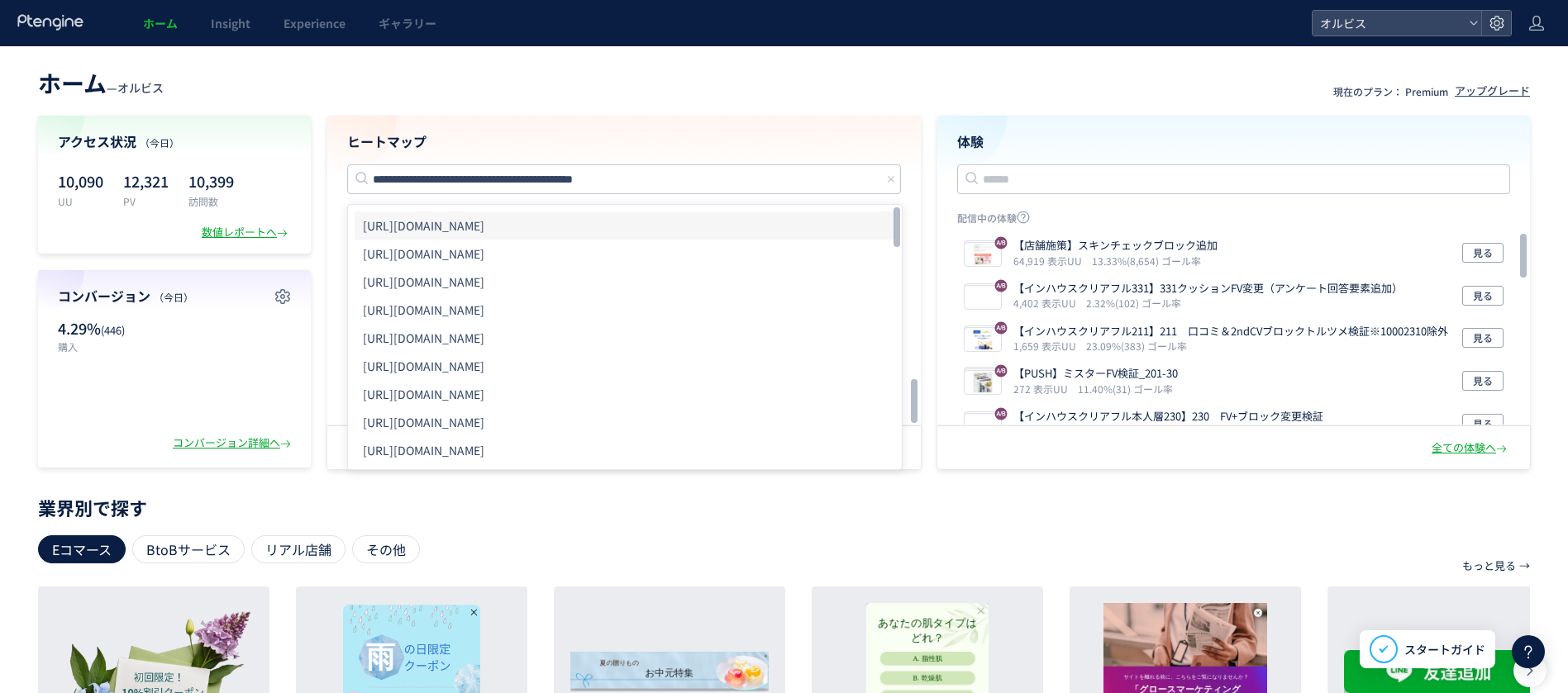 click on "[URL][DOMAIN_NAME]" 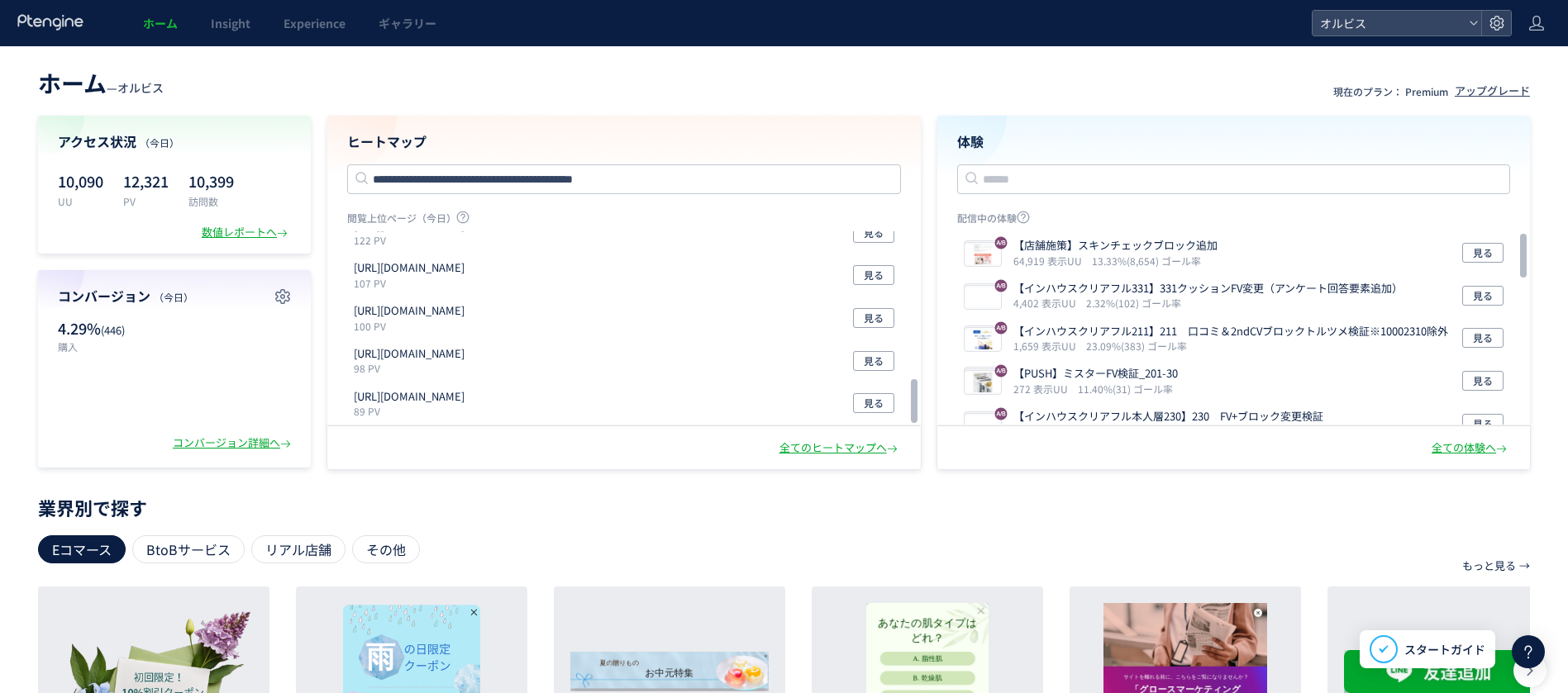 type on "**********" 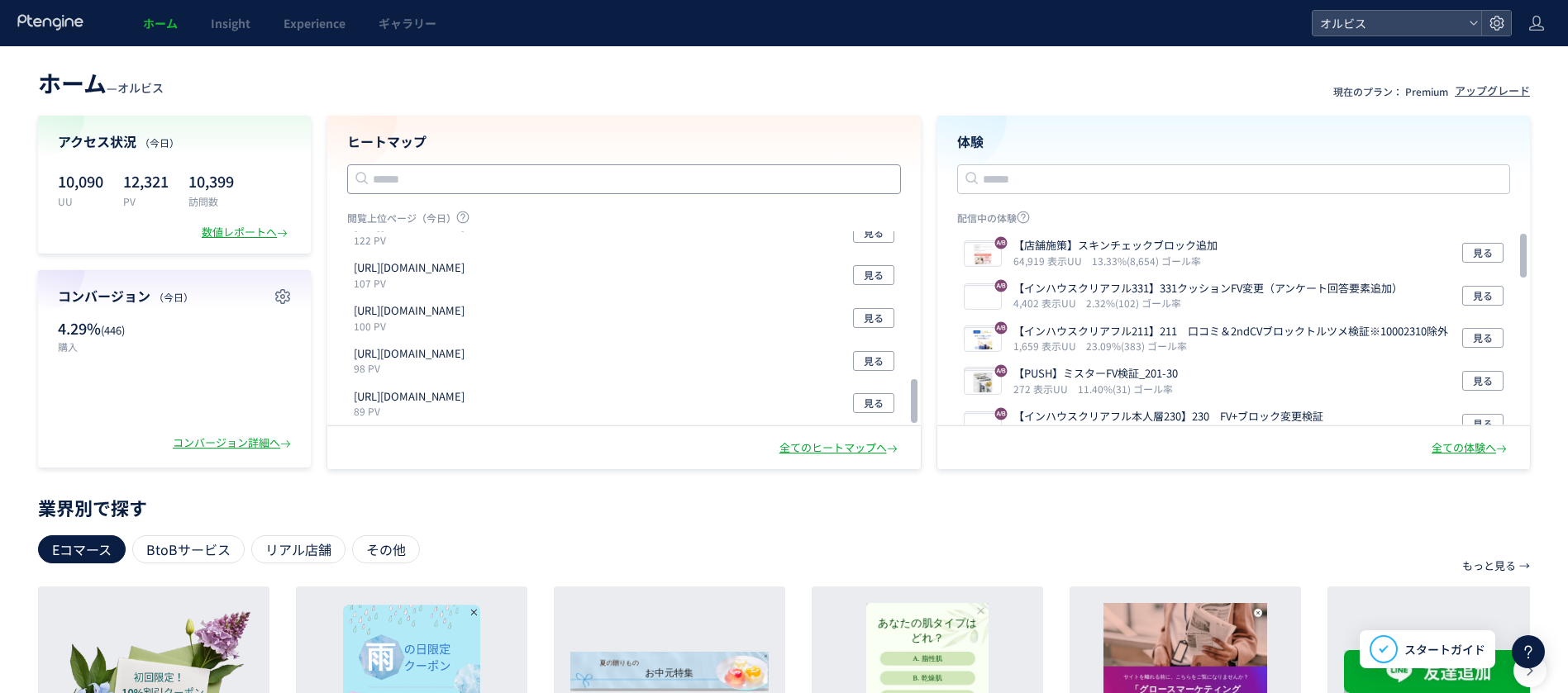 click 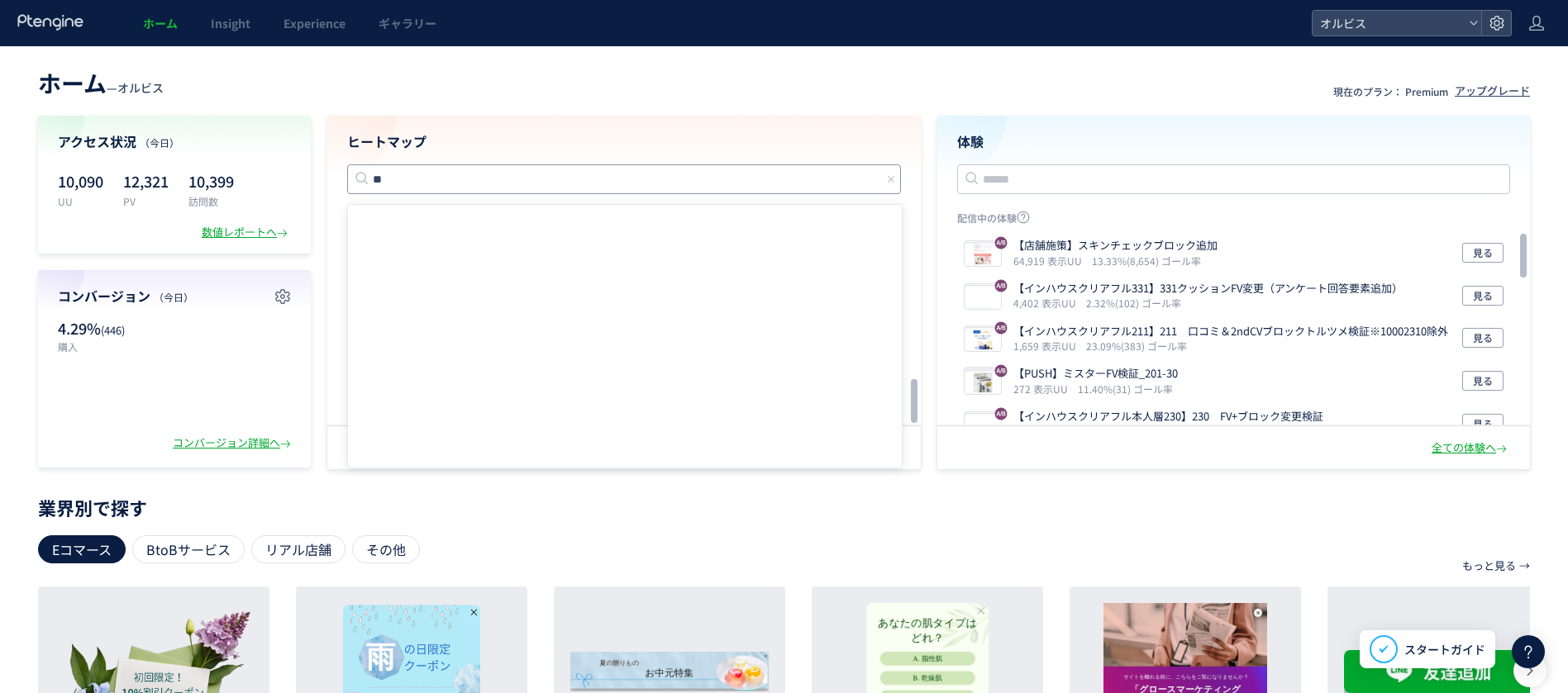 type on "*" 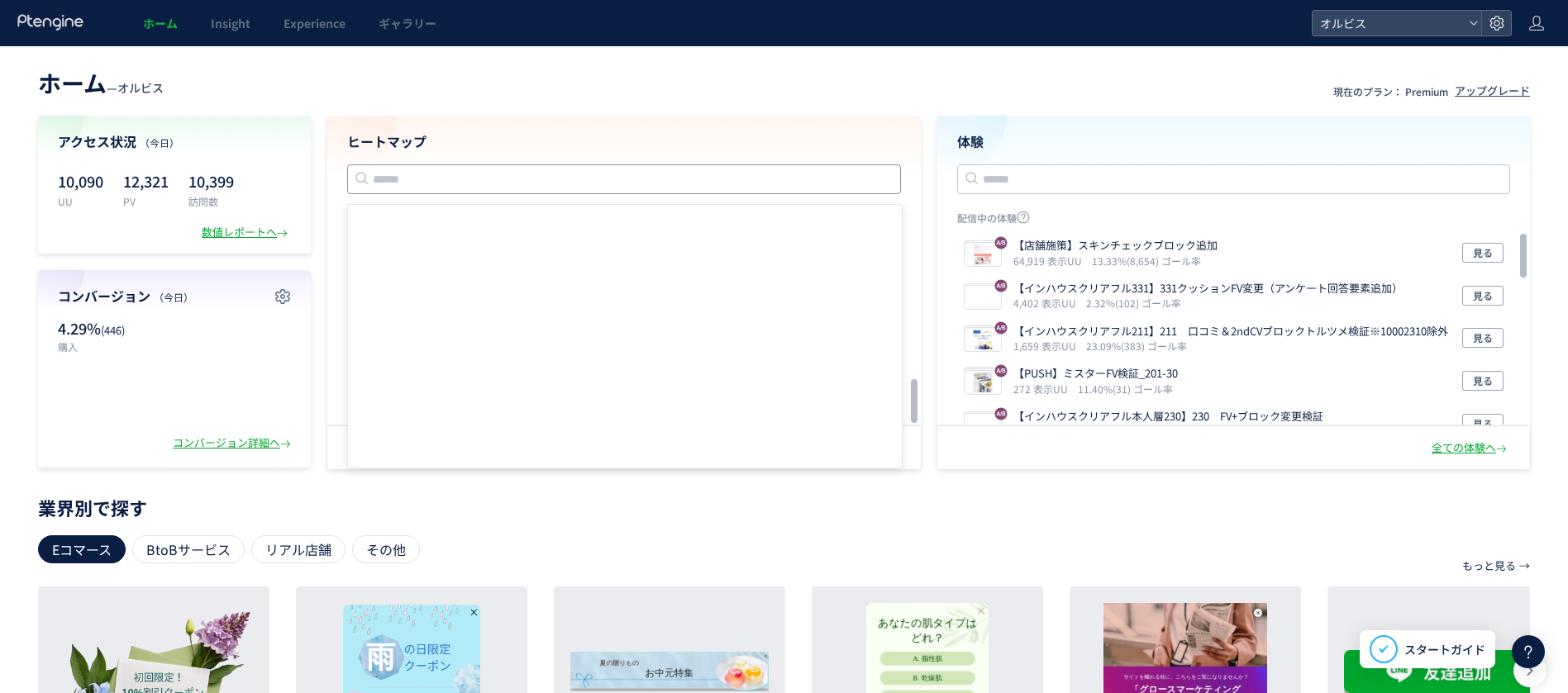paste on "**********" 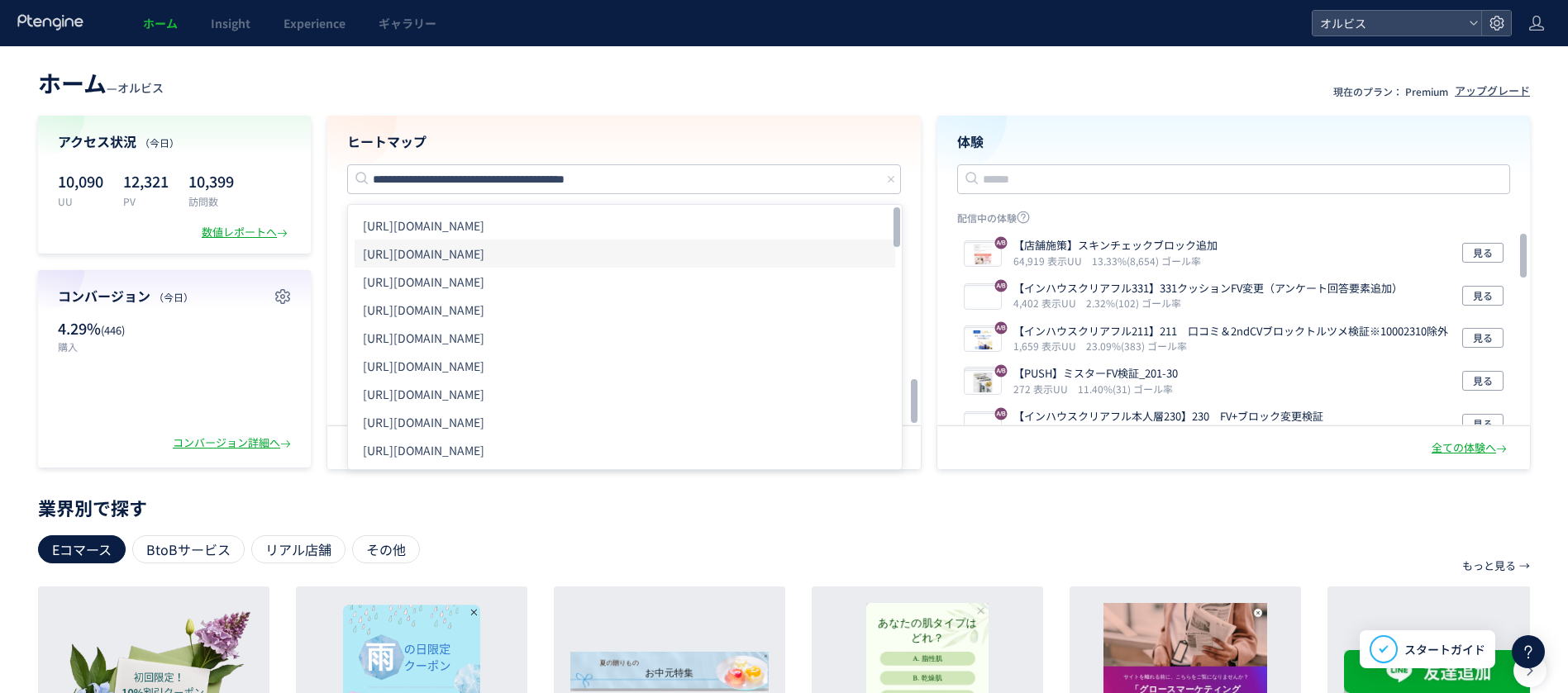 click on "[URL][DOMAIN_NAME]" 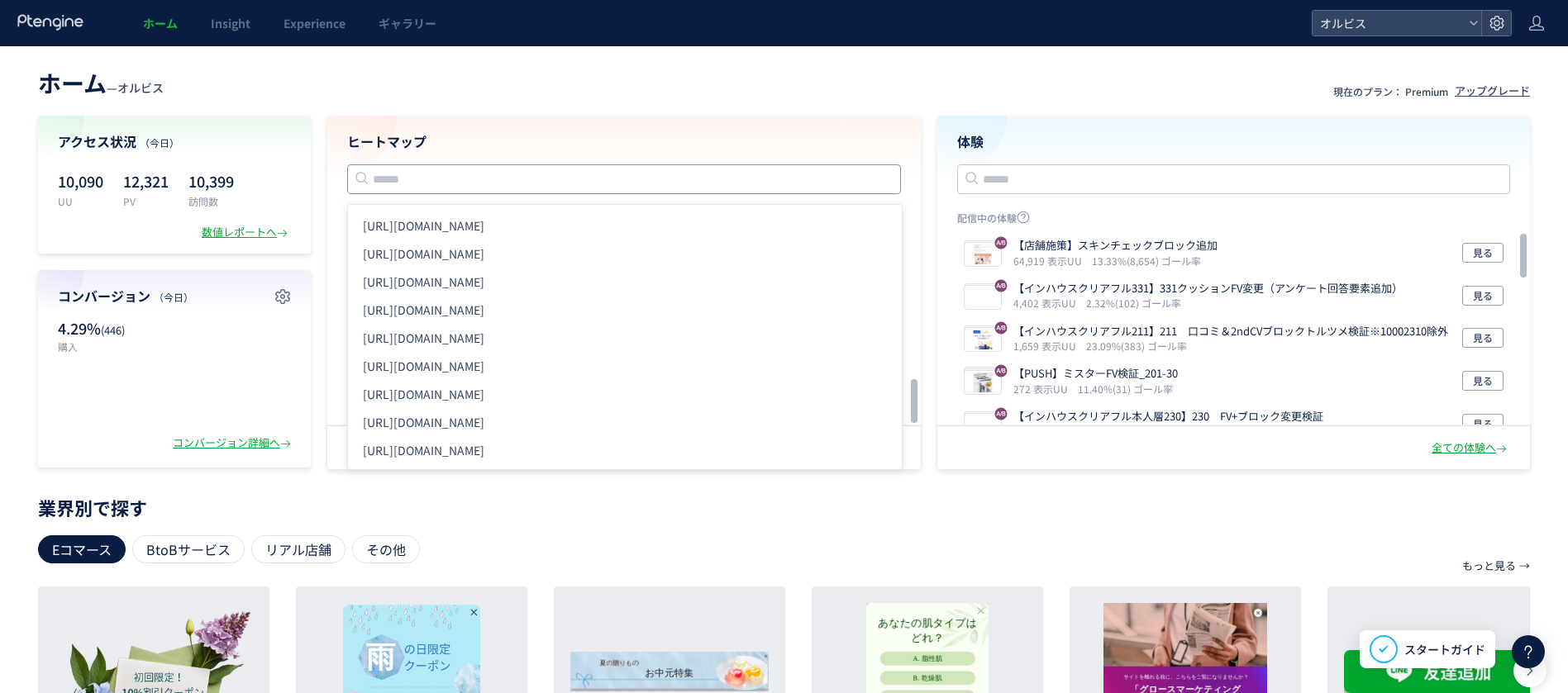 click 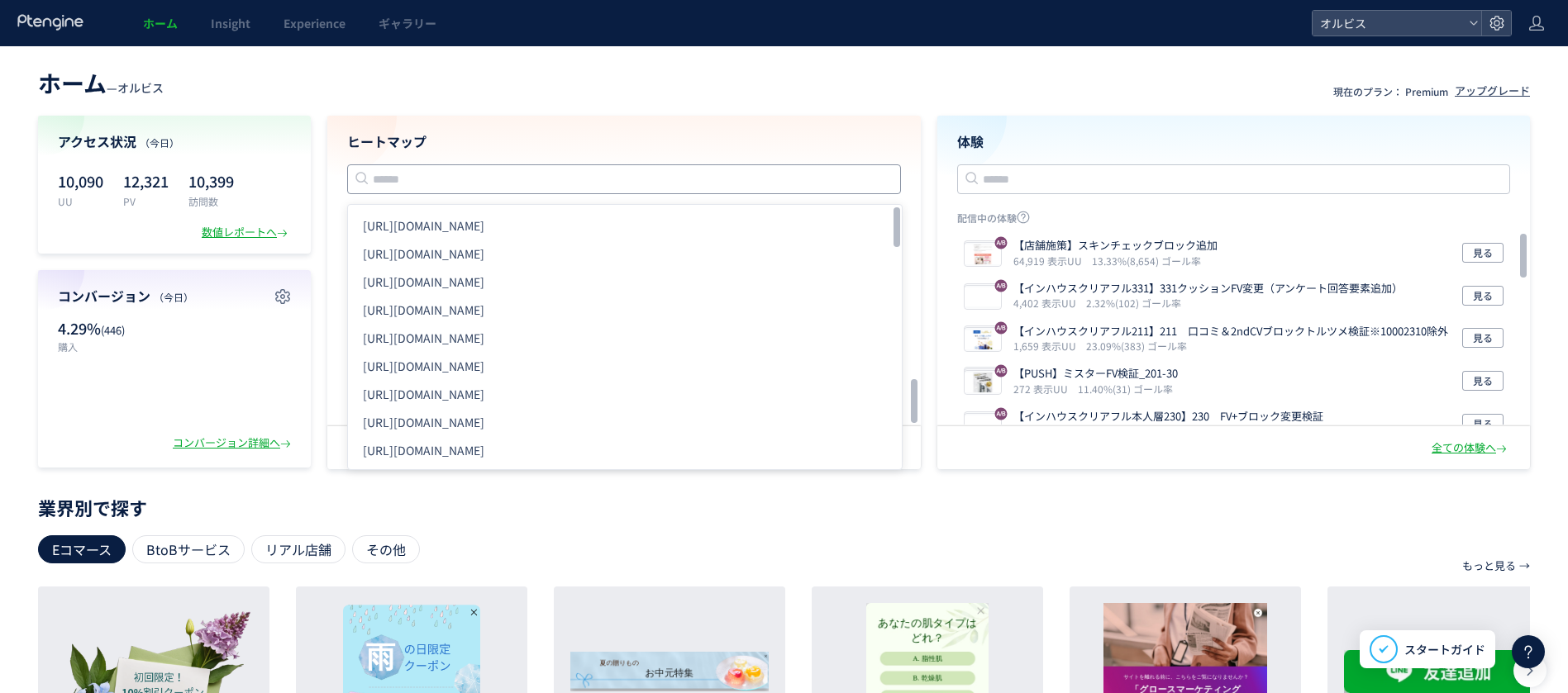 paste on "**********" 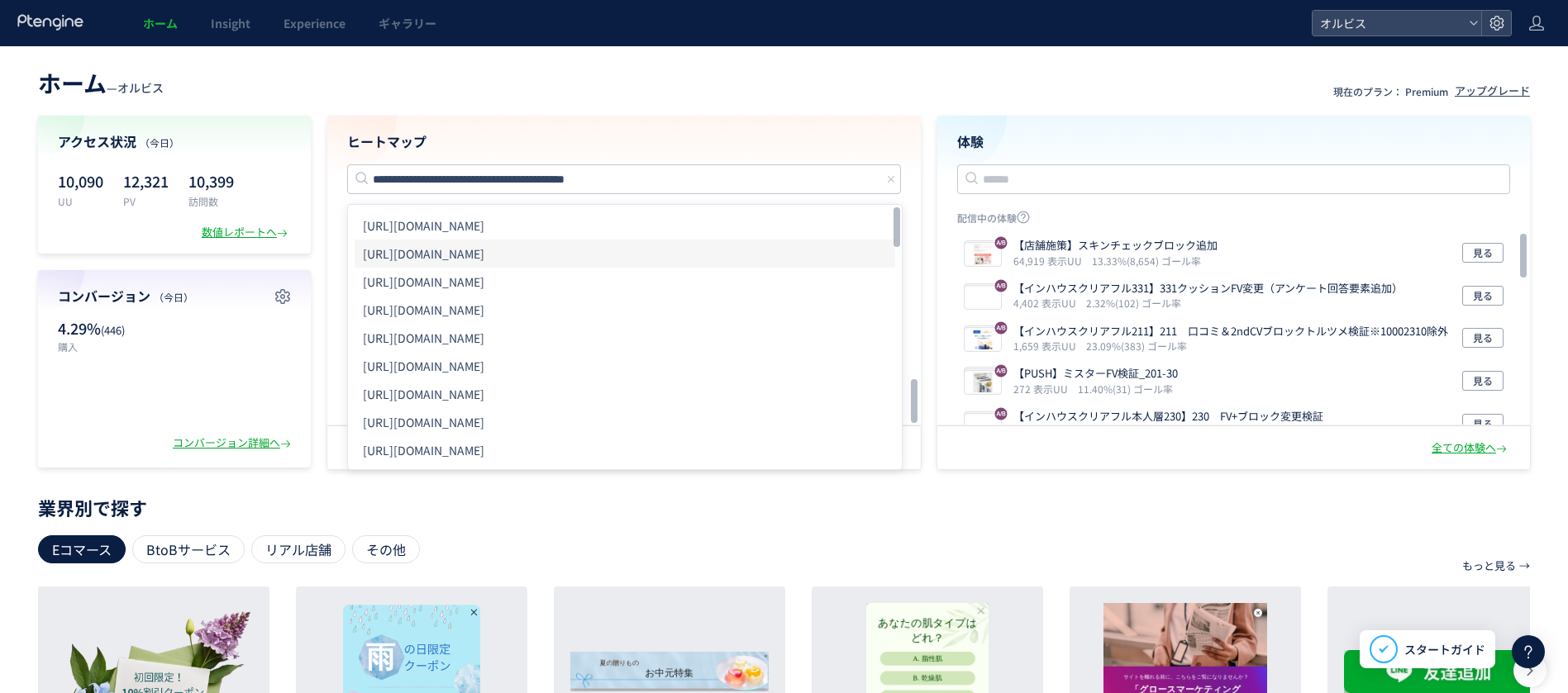click on "[URL][DOMAIN_NAME]" 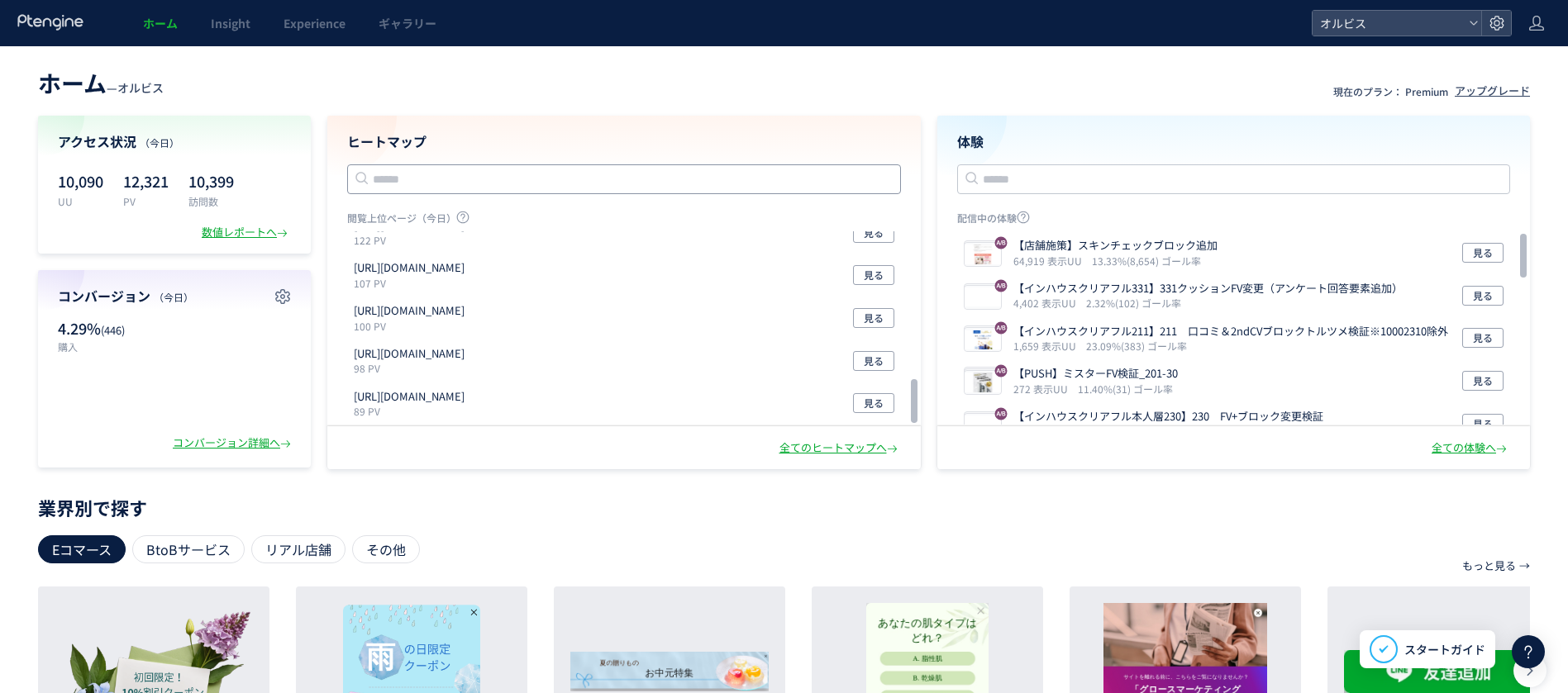 click 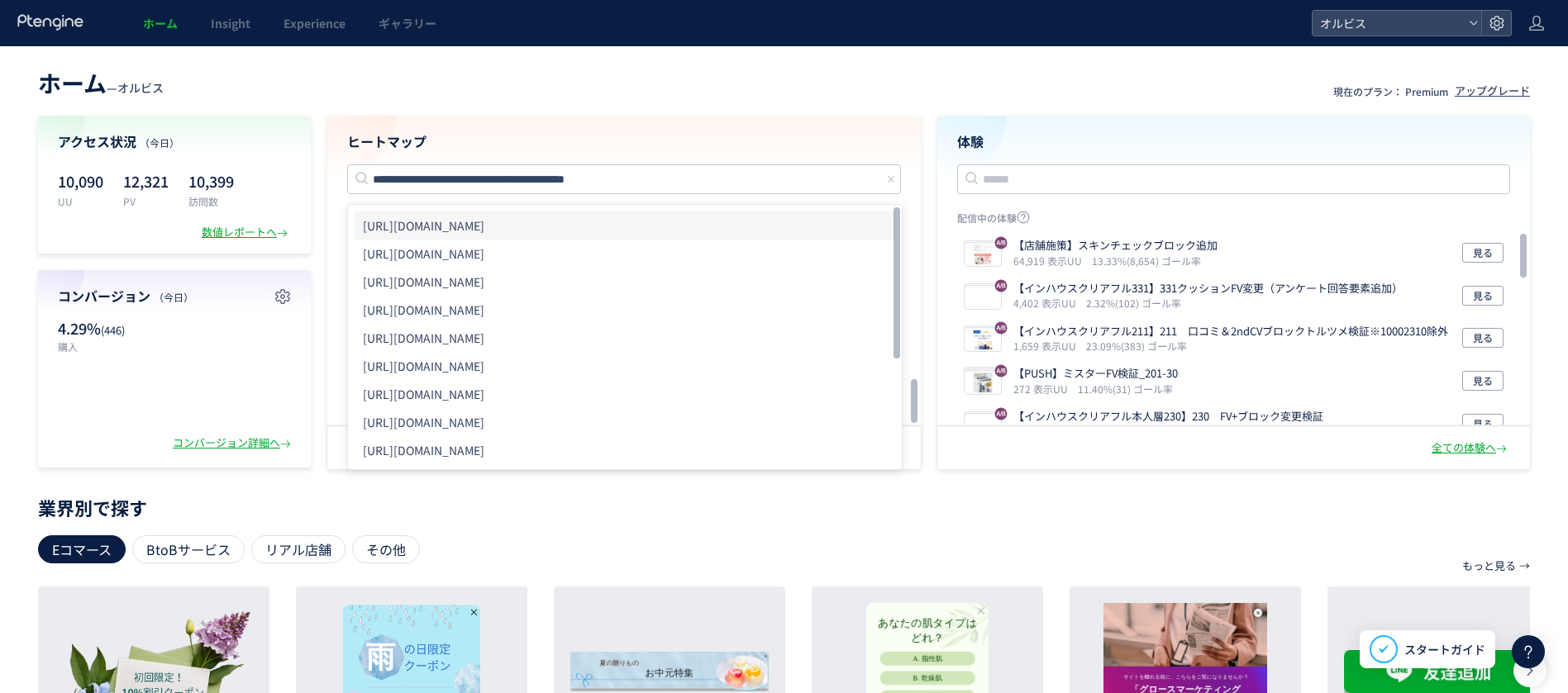 click on "[URL][DOMAIN_NAME]" 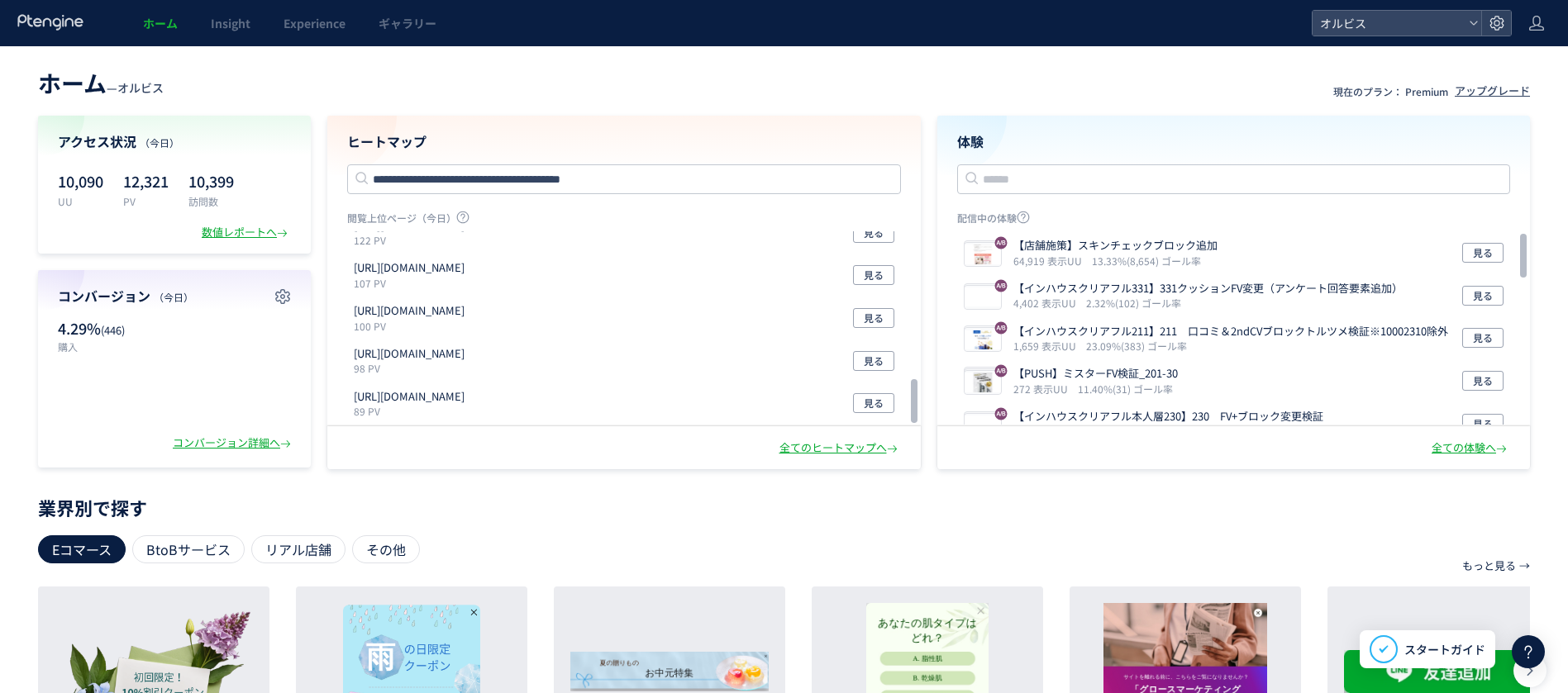 type 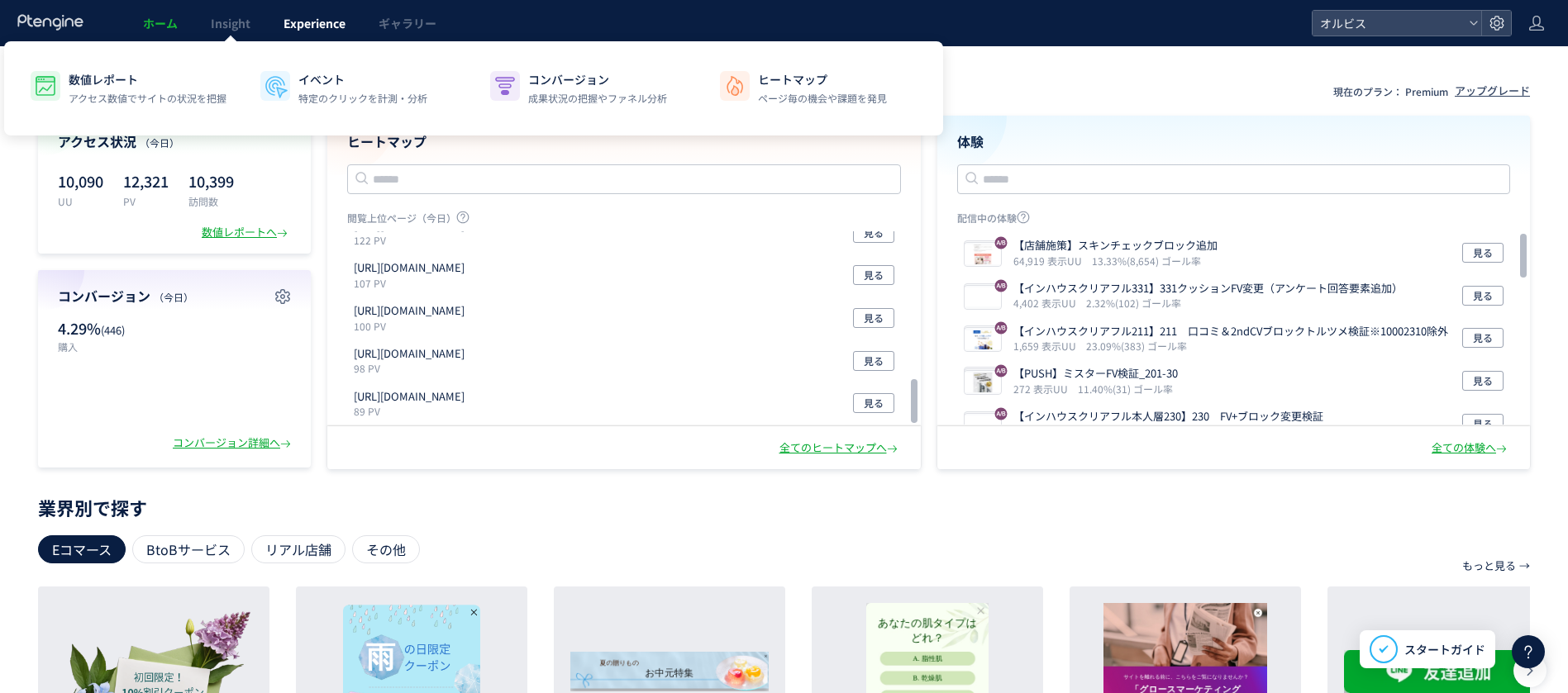 click on "Experience" at bounding box center (314, 23) 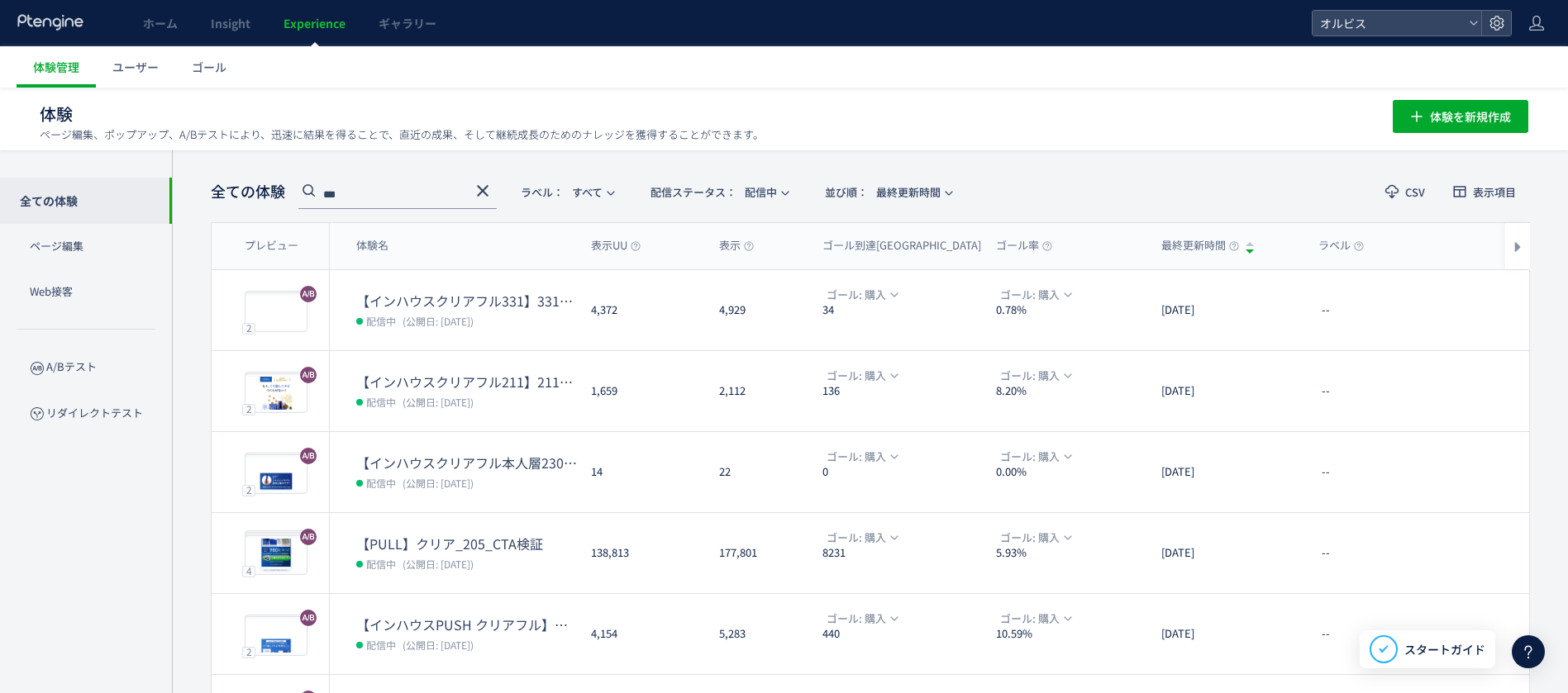 click 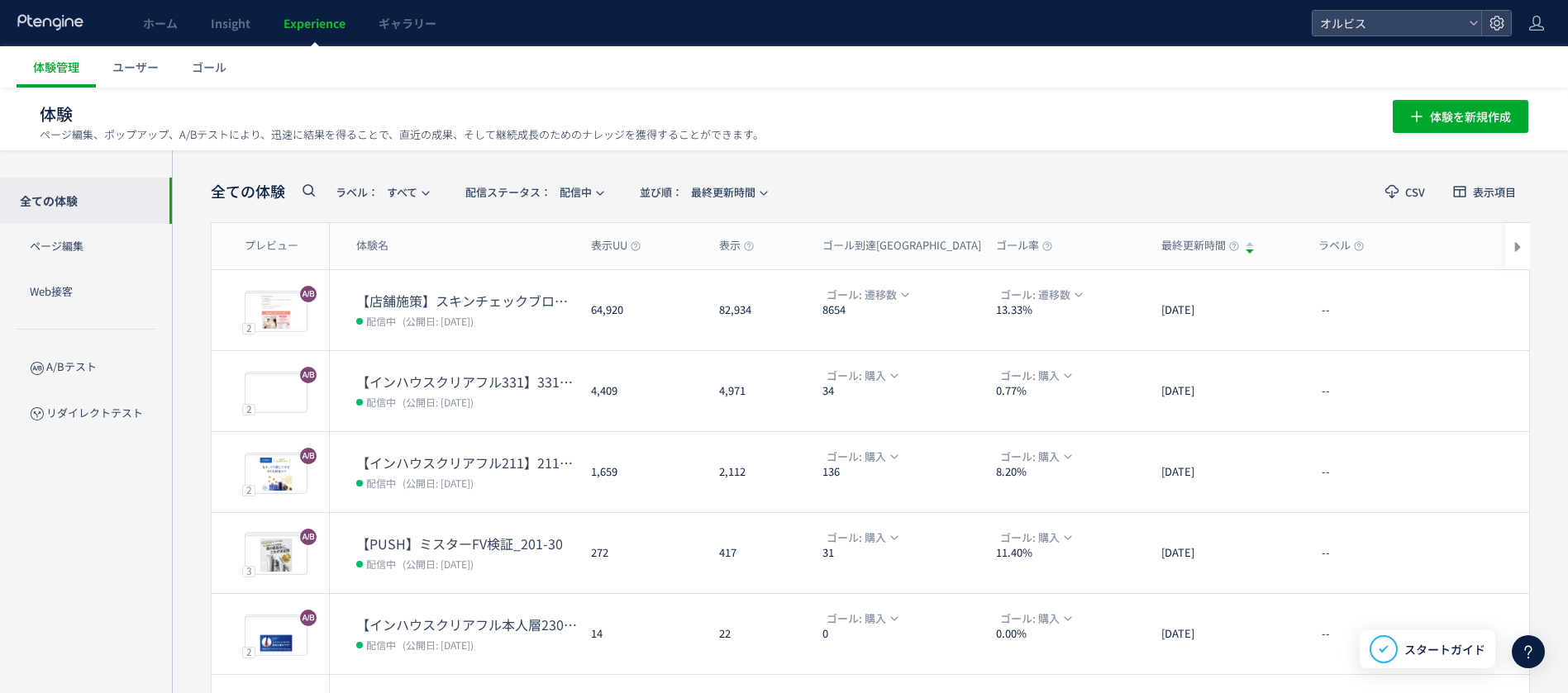 click on "全ての体験 ラベル：  すべて 配信ステータス​：  配信中 並び順：  最終更新時間" at bounding box center (495, 192) 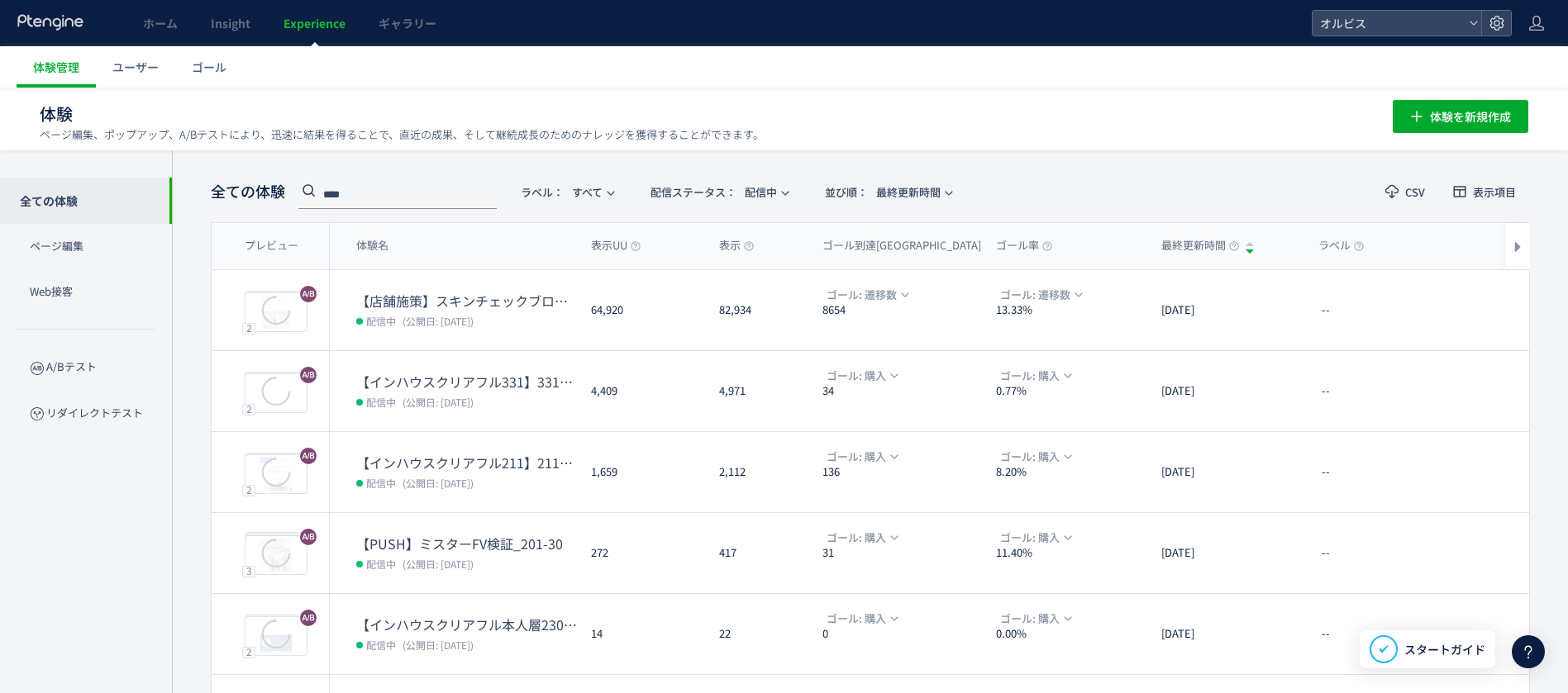 type on "**" 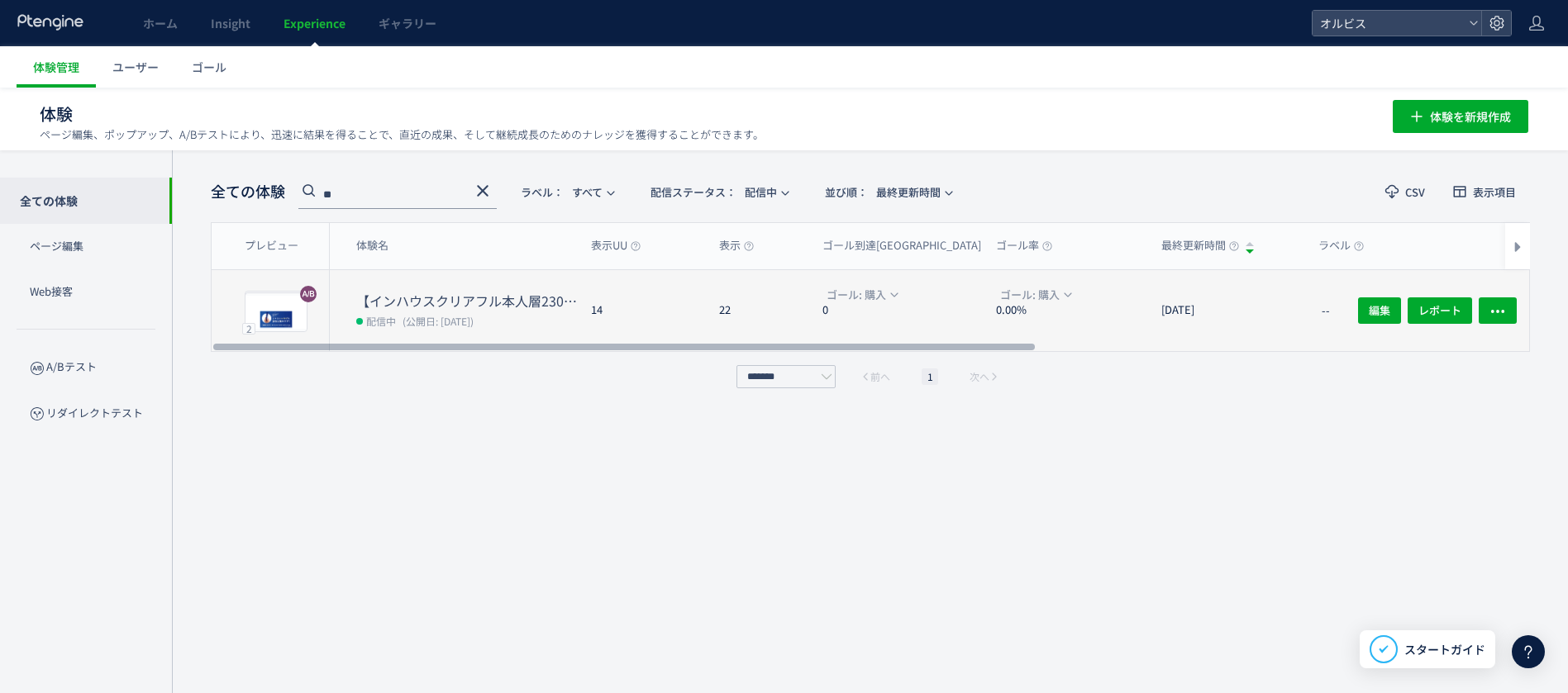 click on "【インハウスクリアフル本人層230】230　FV+ブロック変更検証" at bounding box center (467, 301) 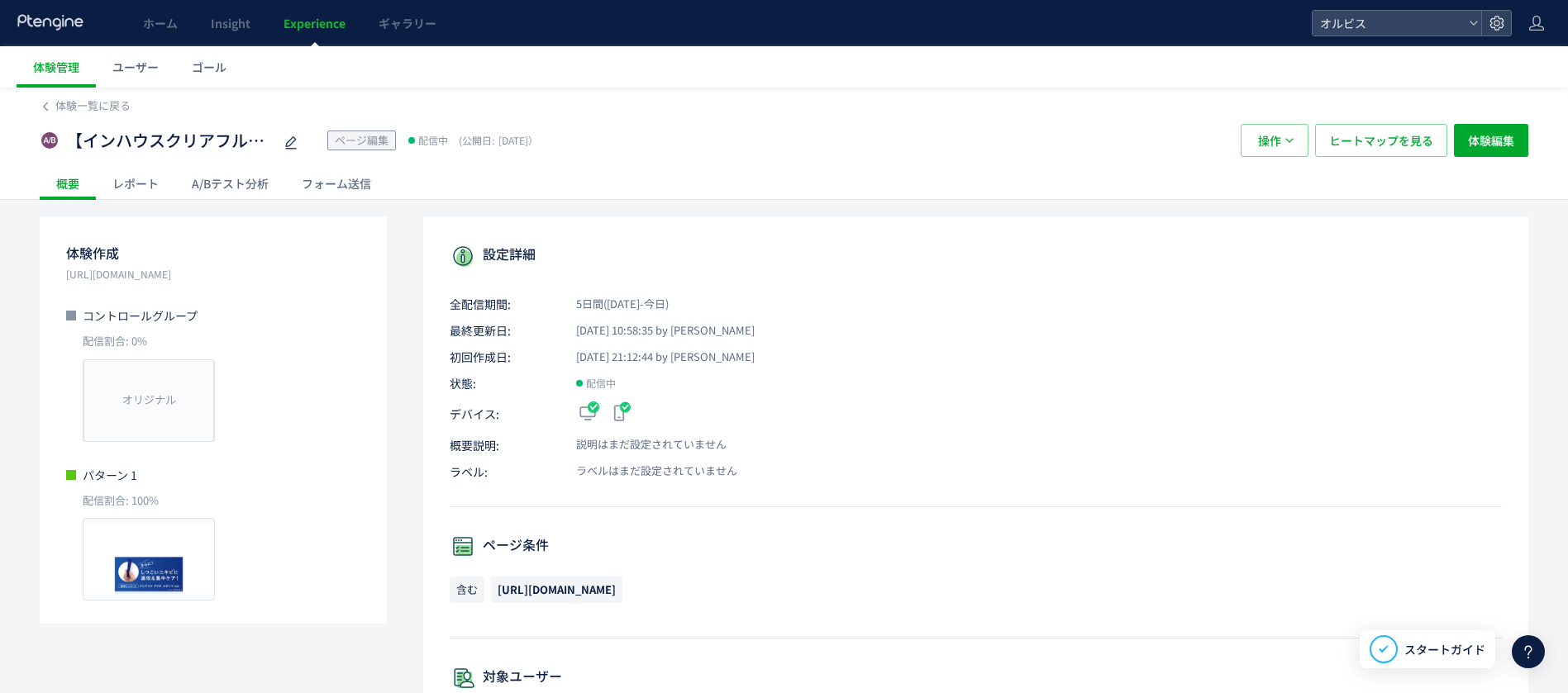 click on "A/Bテスト分析" 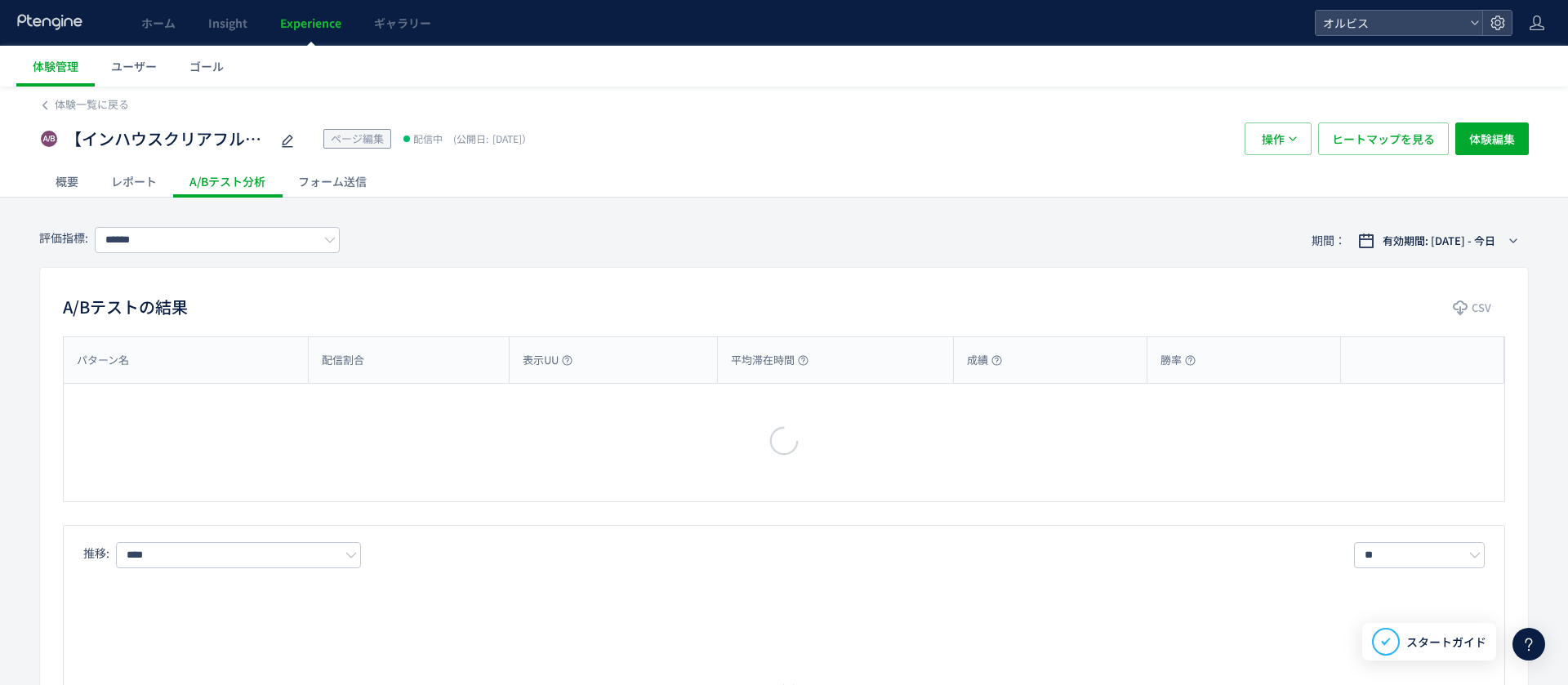 type on "*********" 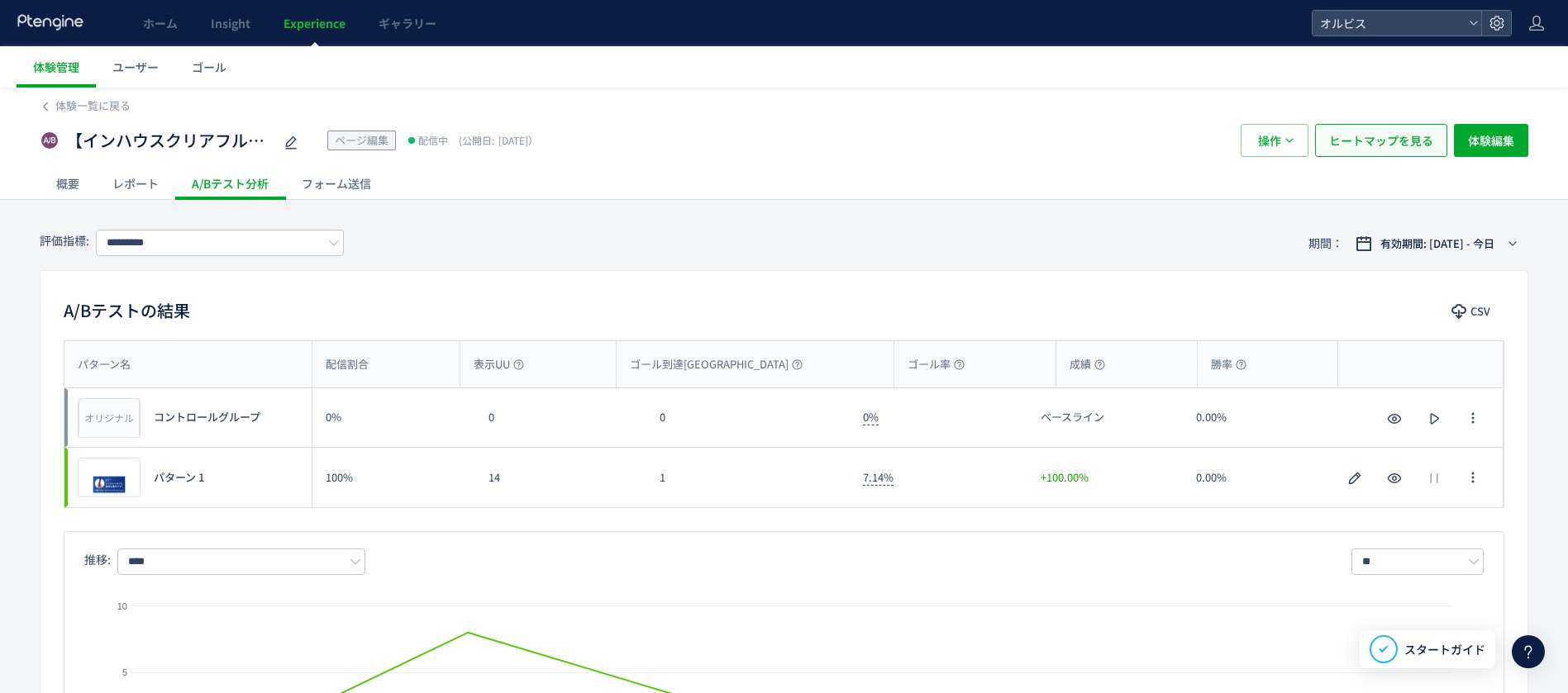 click on "ヒートマップを見る" at bounding box center [1381, 140] 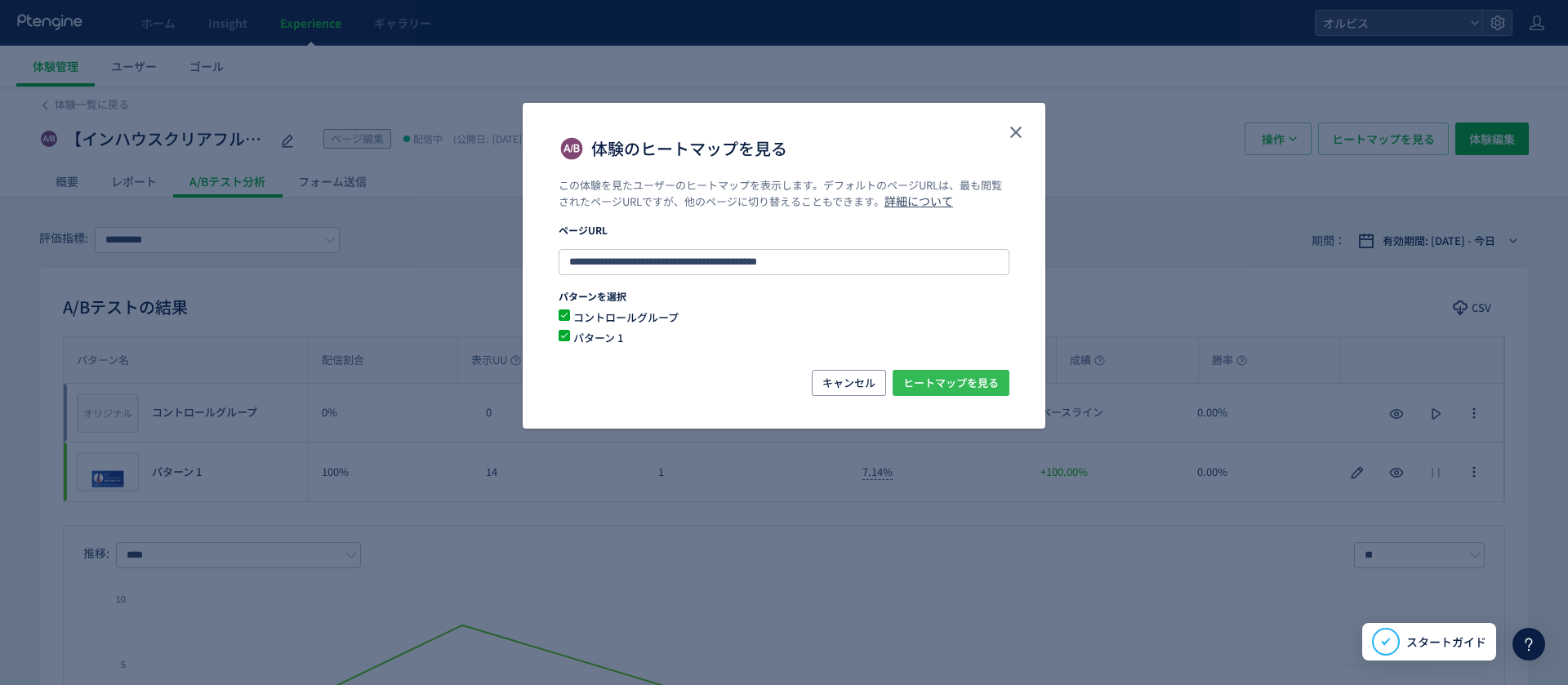 click on "ヒートマップを見る" at bounding box center (951, 383) 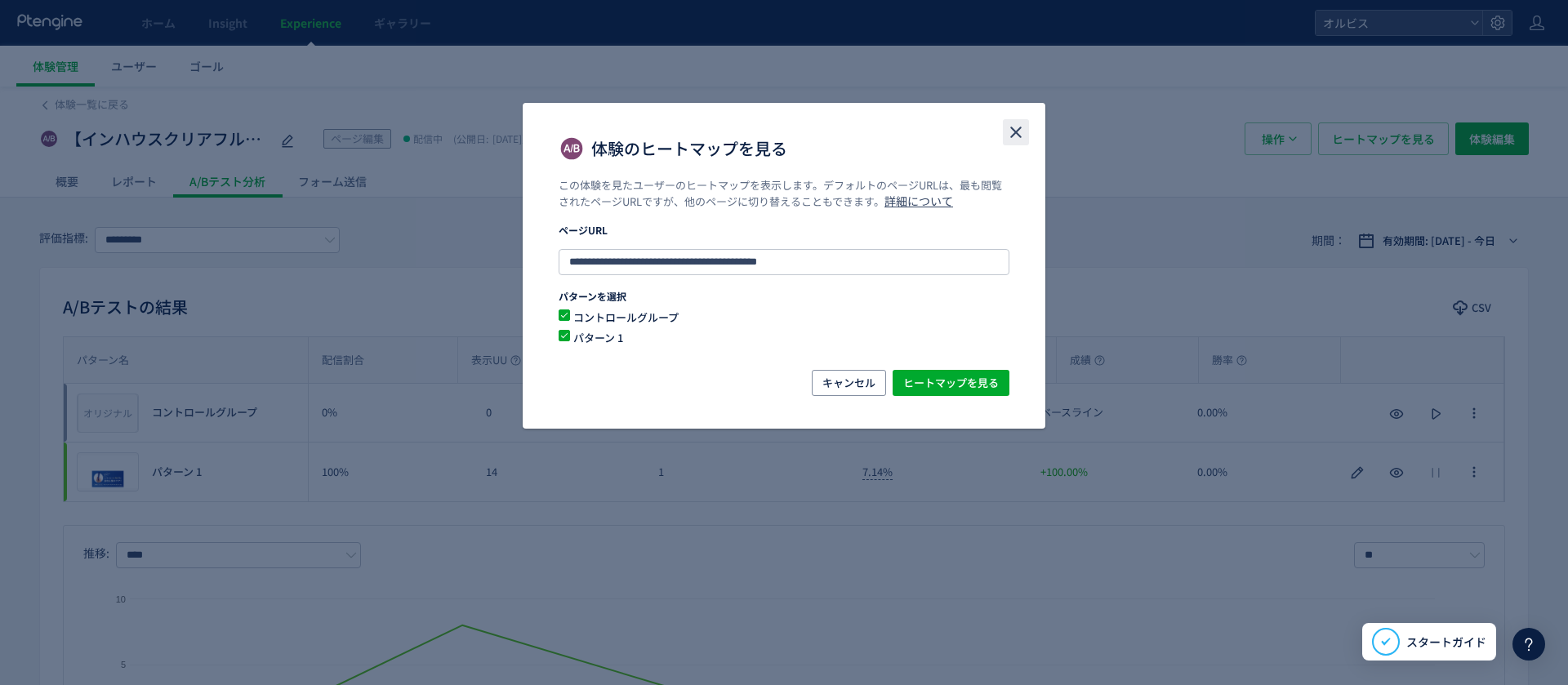 click 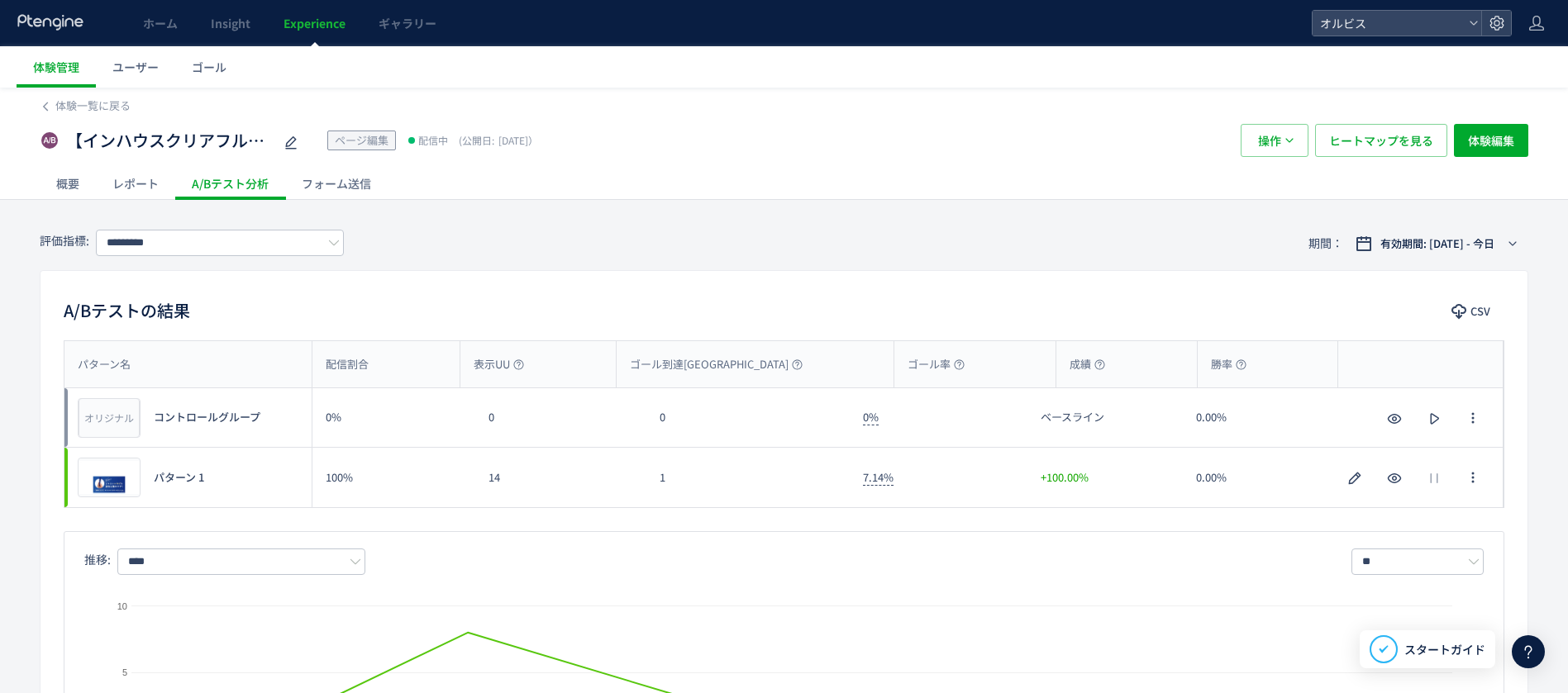 click on "Experience" at bounding box center (314, 23) 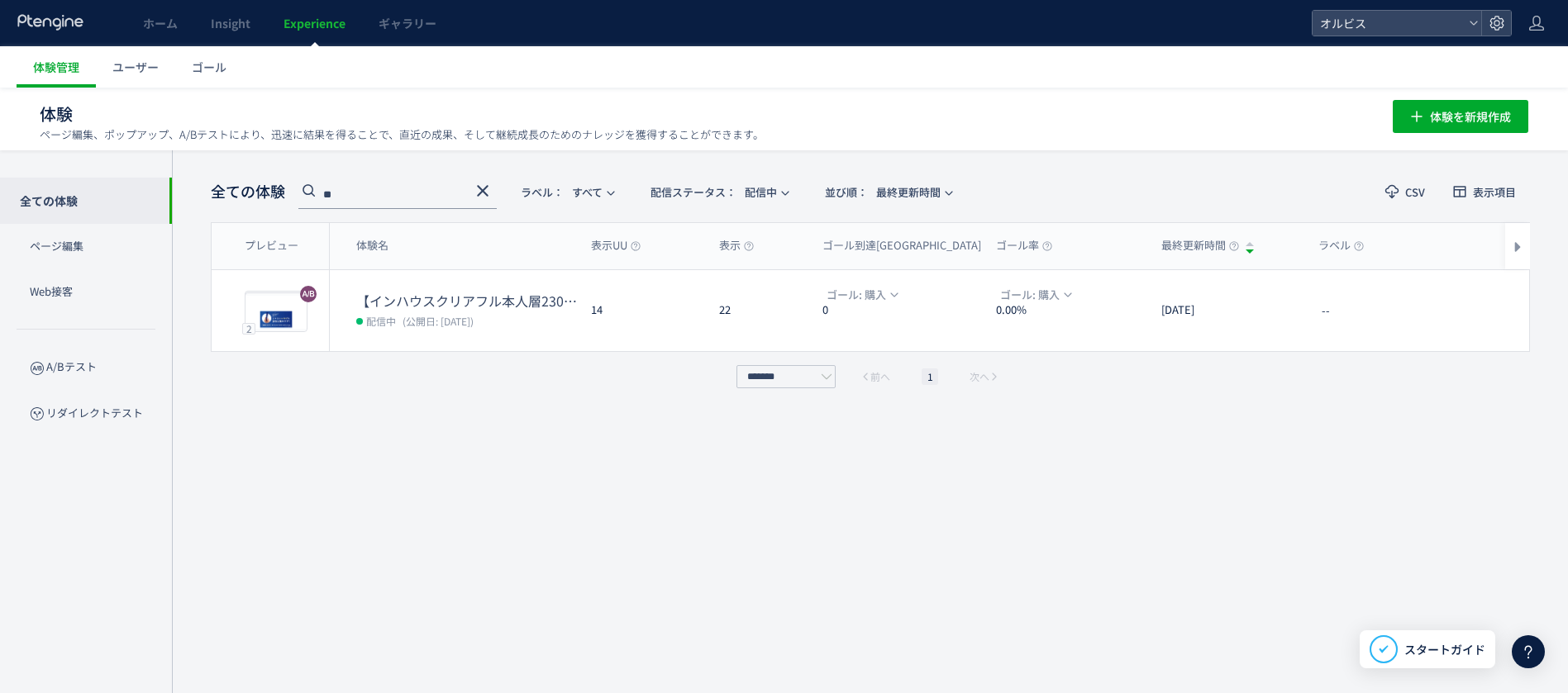 click 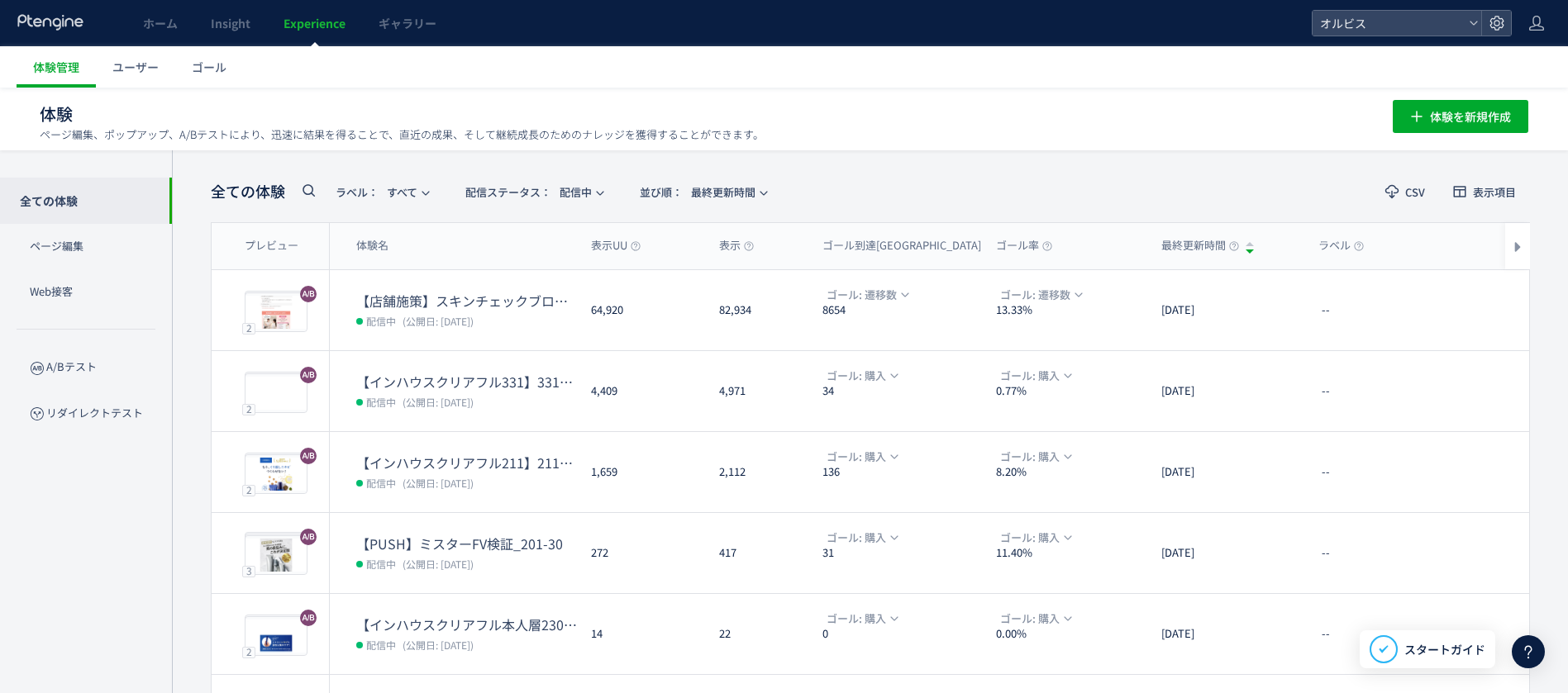 click 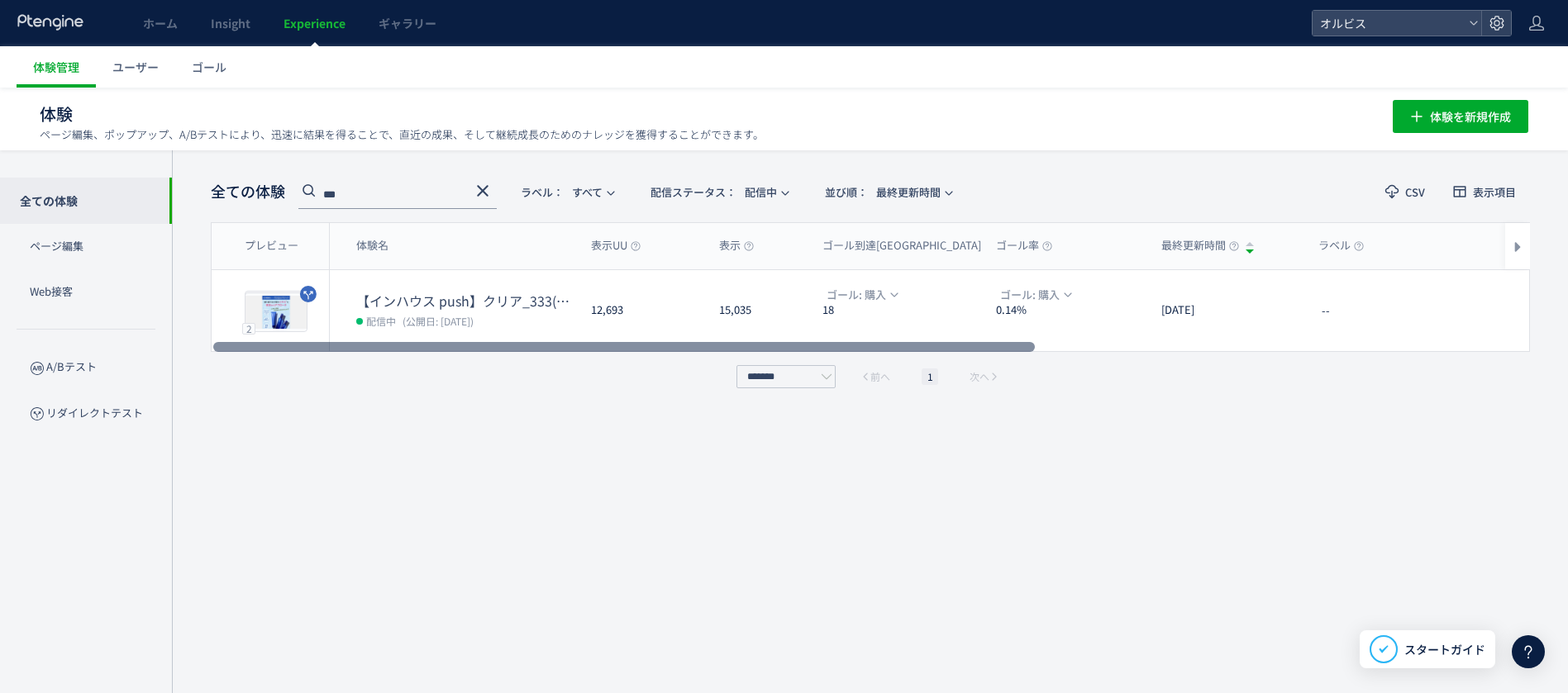 type on "***" 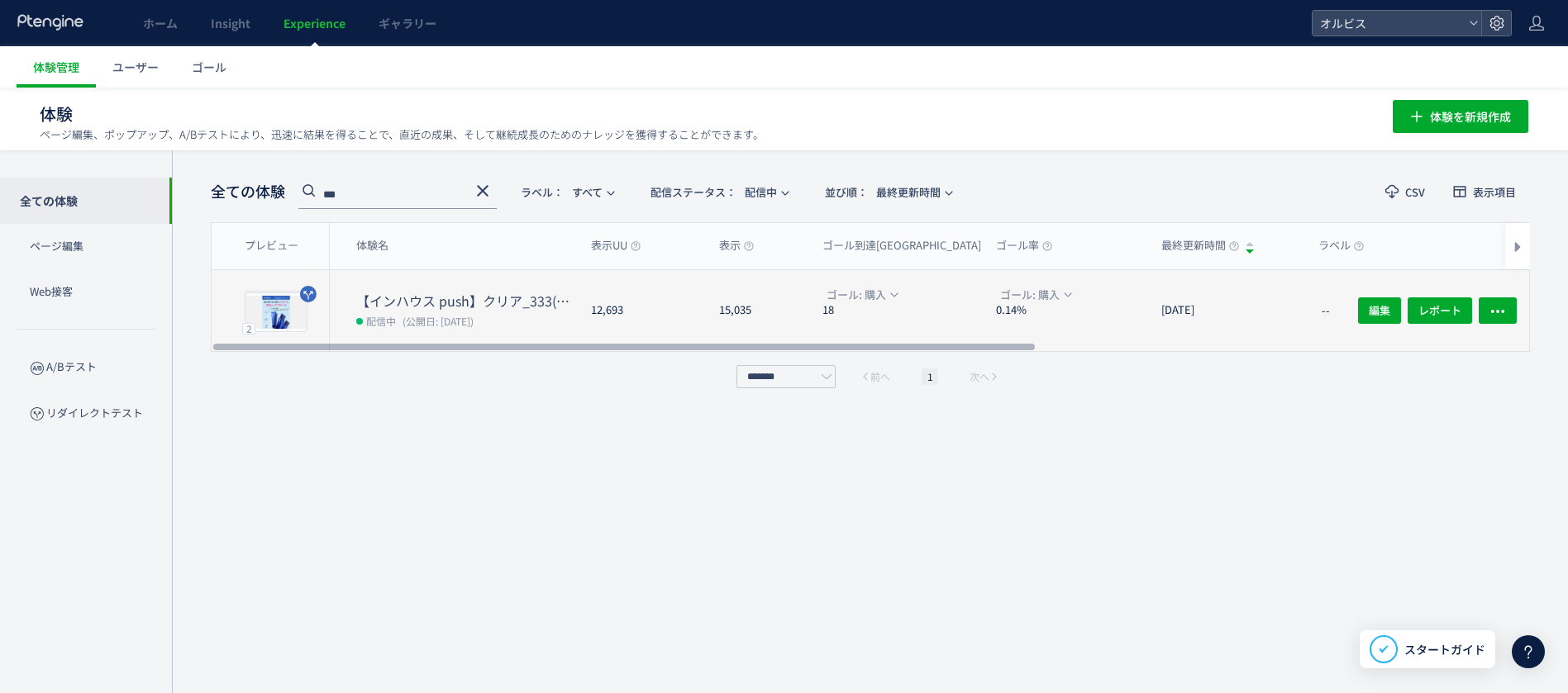 click on "【インハウス push】クリア_333(記事アンケ)vs345（記事BU）" at bounding box center [467, 301] 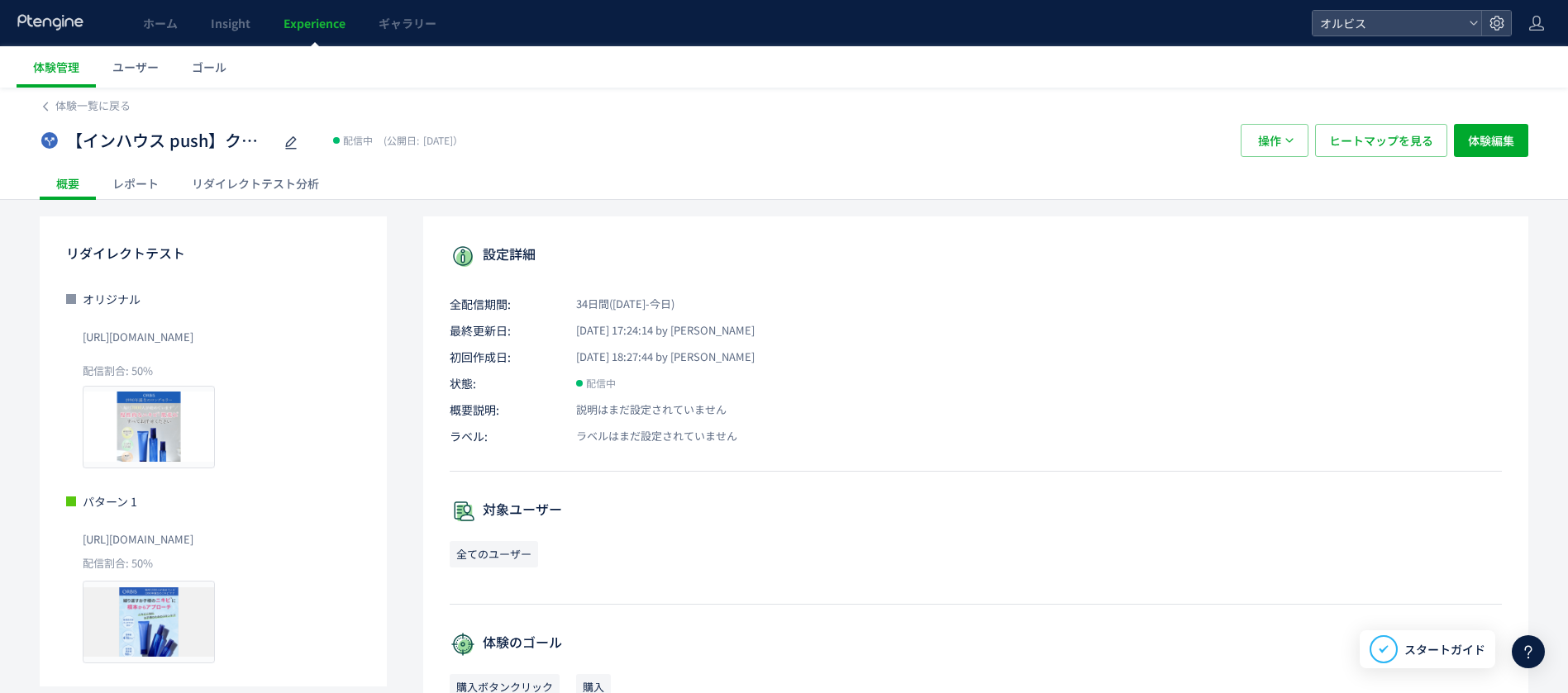 click on "リダイレクトテスト分析" 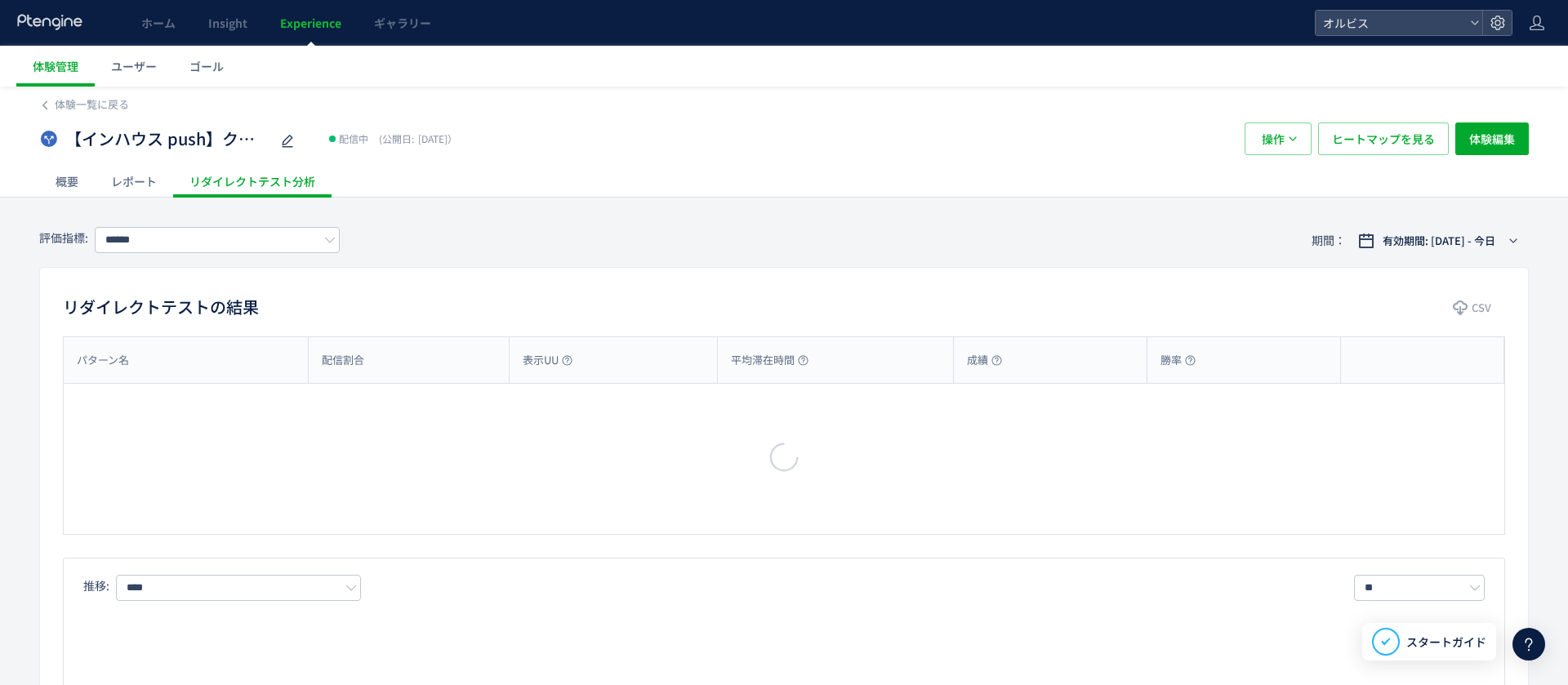 type on "*********" 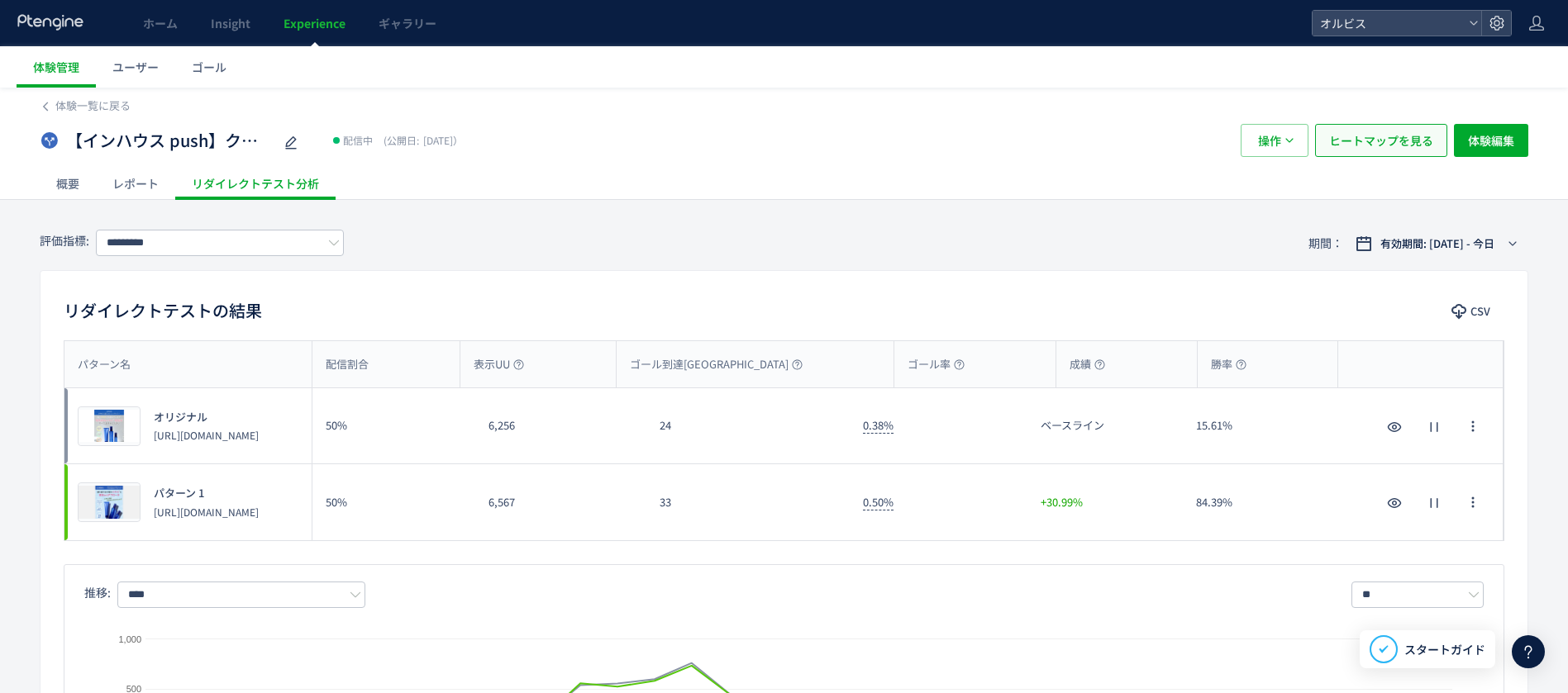 click on "ヒートマップを見る" at bounding box center (1381, 140) 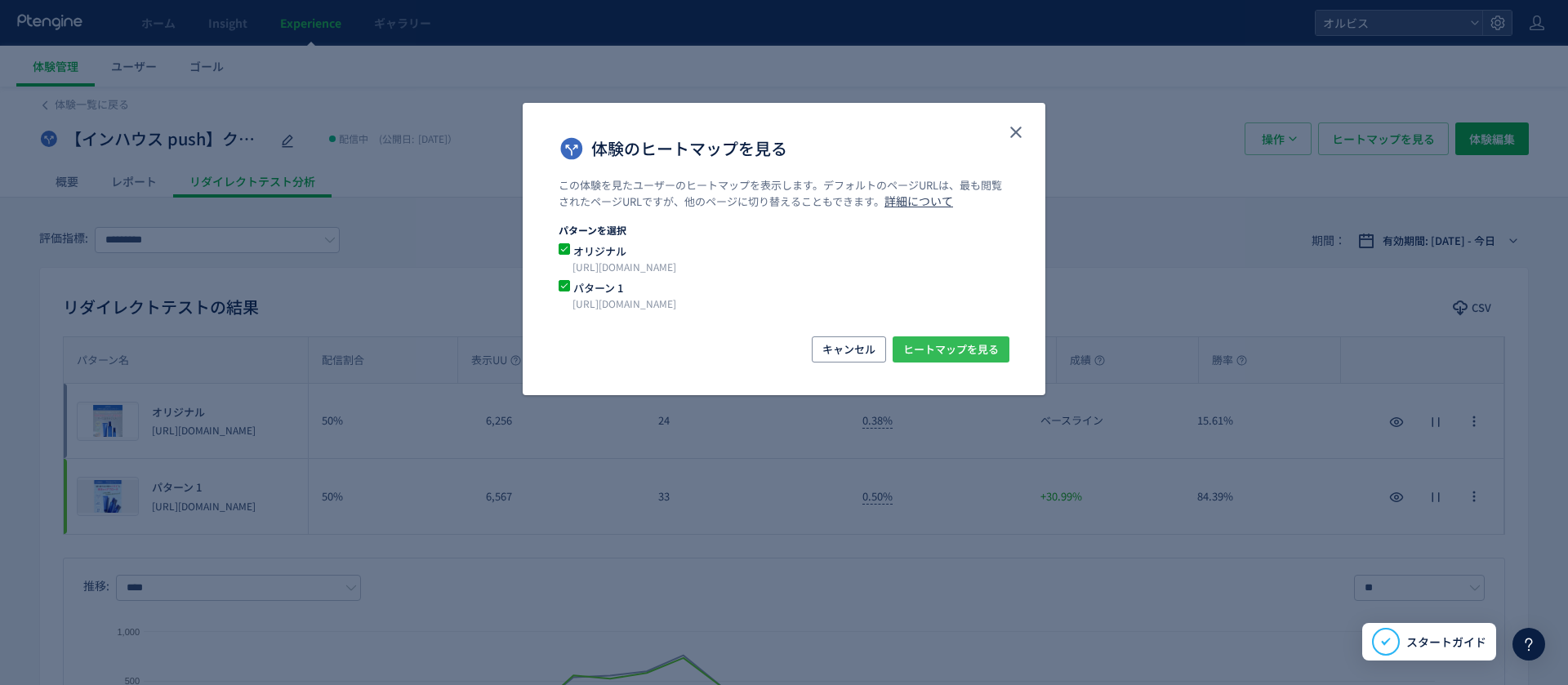 click on "ヒートマップを見る" at bounding box center [951, 349] 